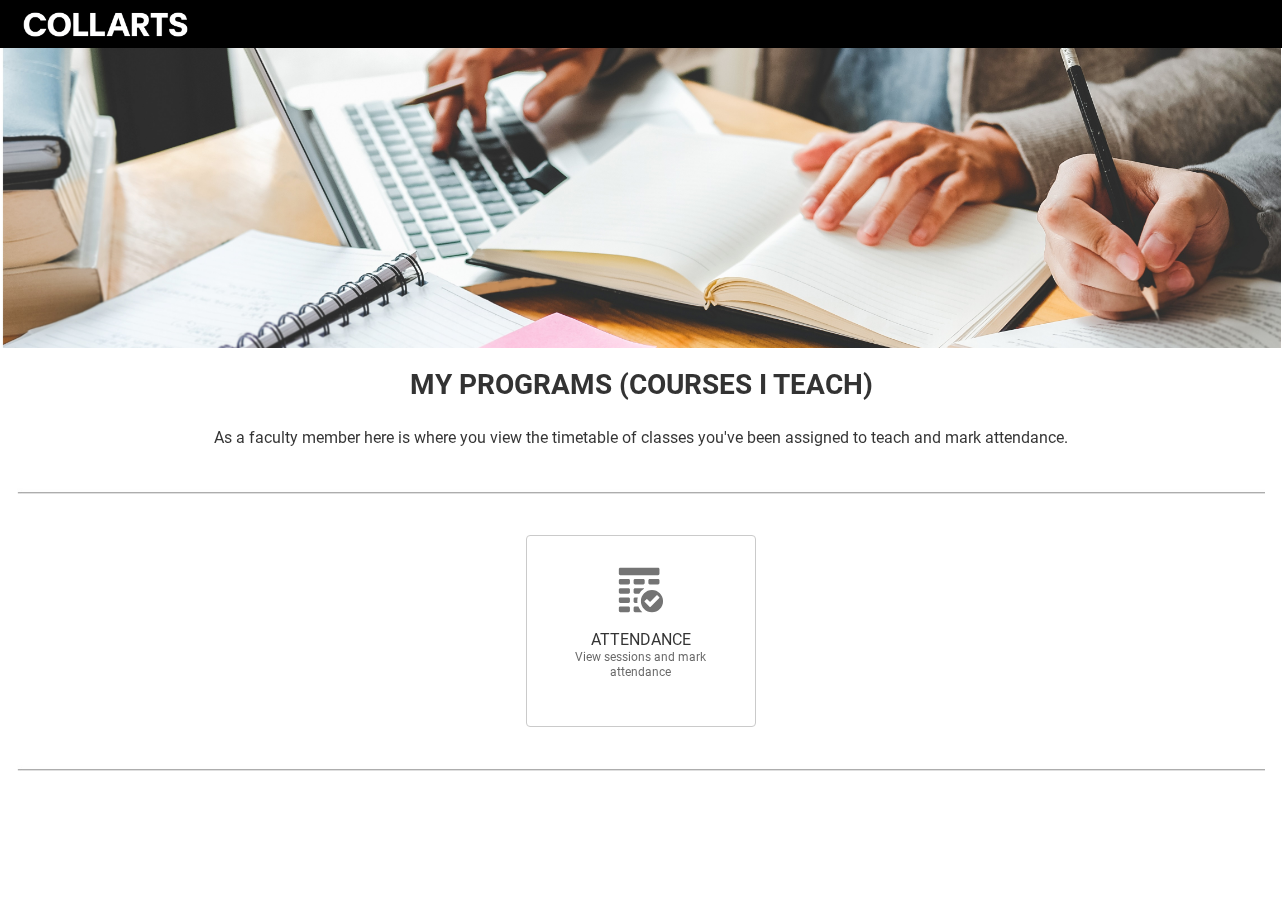 scroll, scrollTop: 0, scrollLeft: 0, axis: both 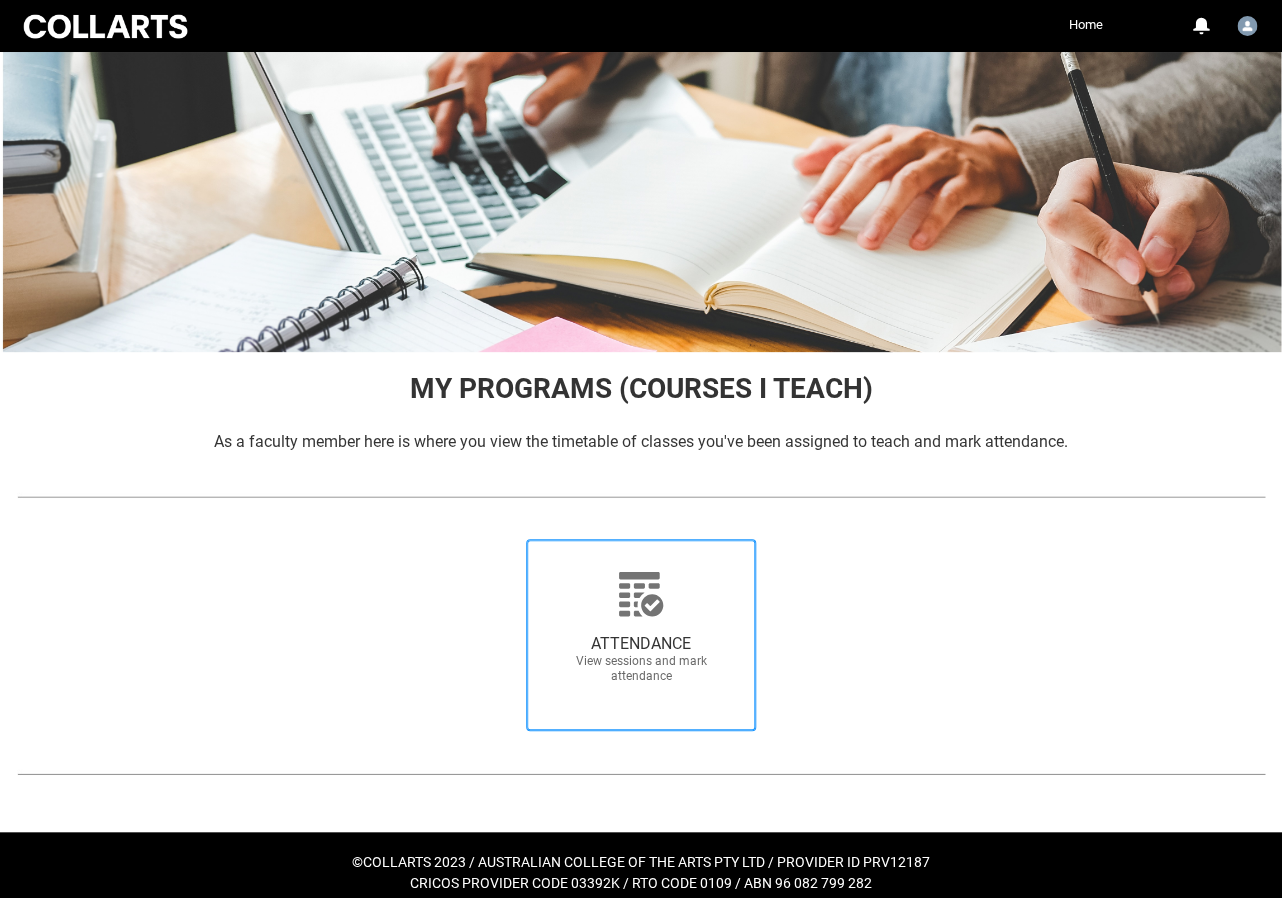 click 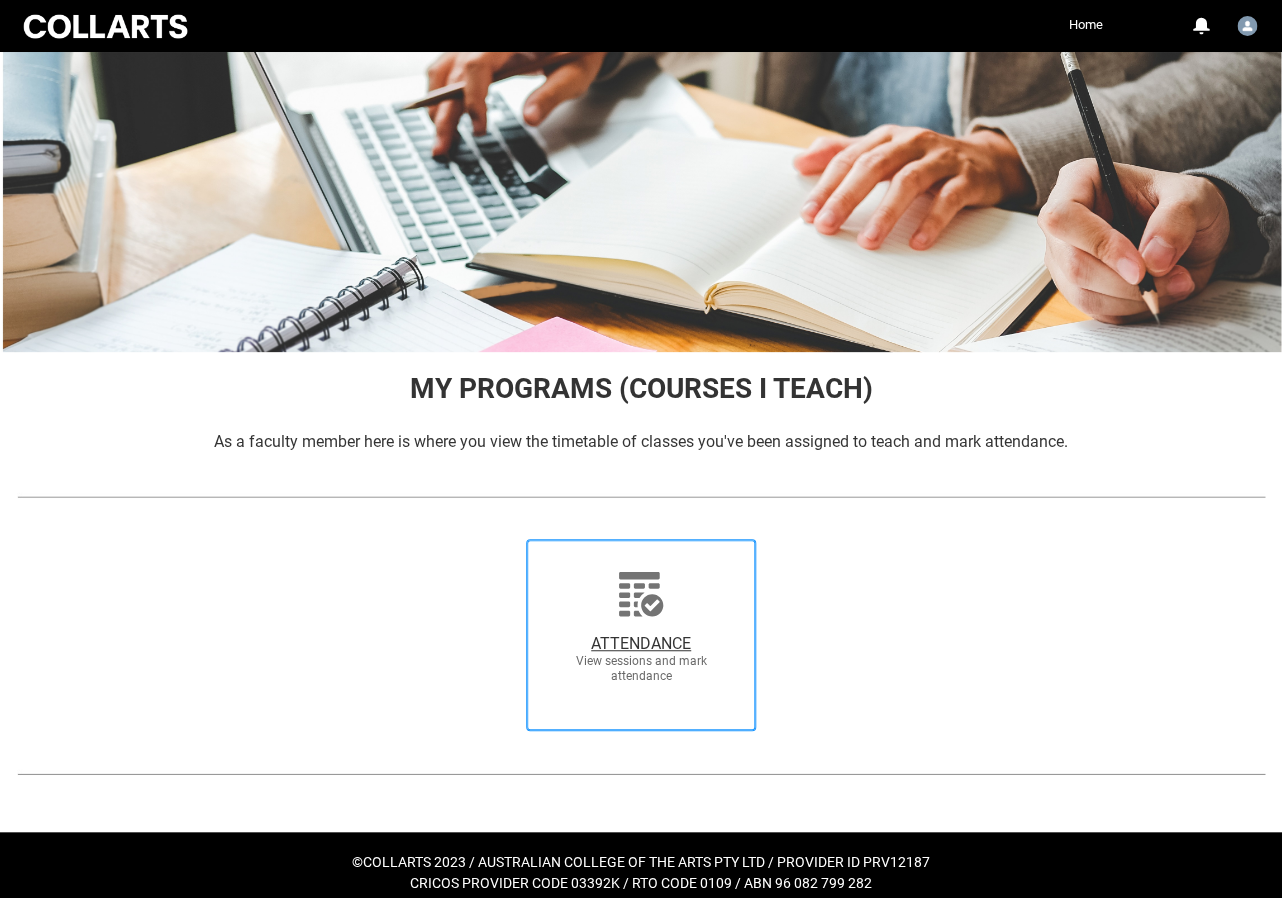 radio on "true" 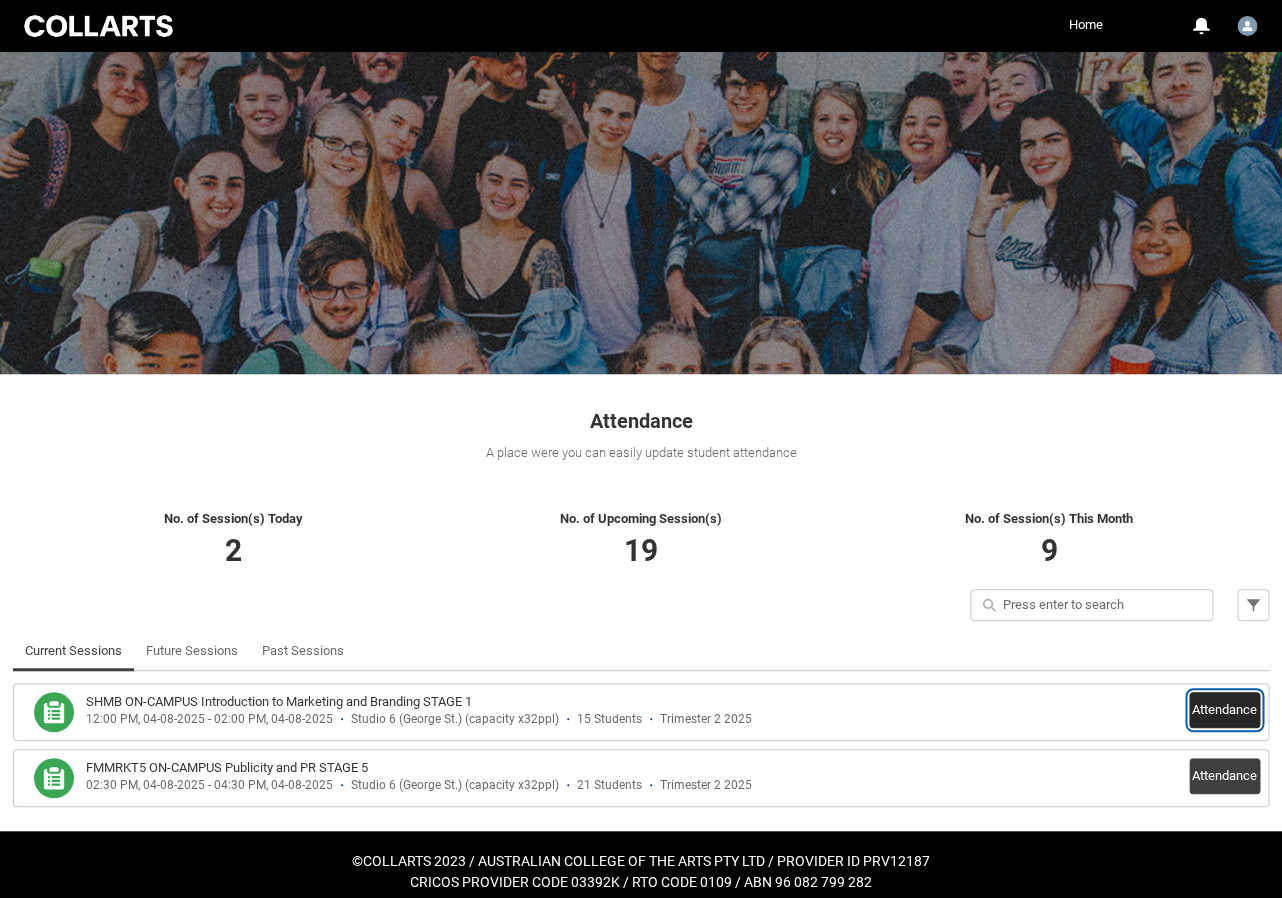 click on "Attendance" at bounding box center [1224, 710] 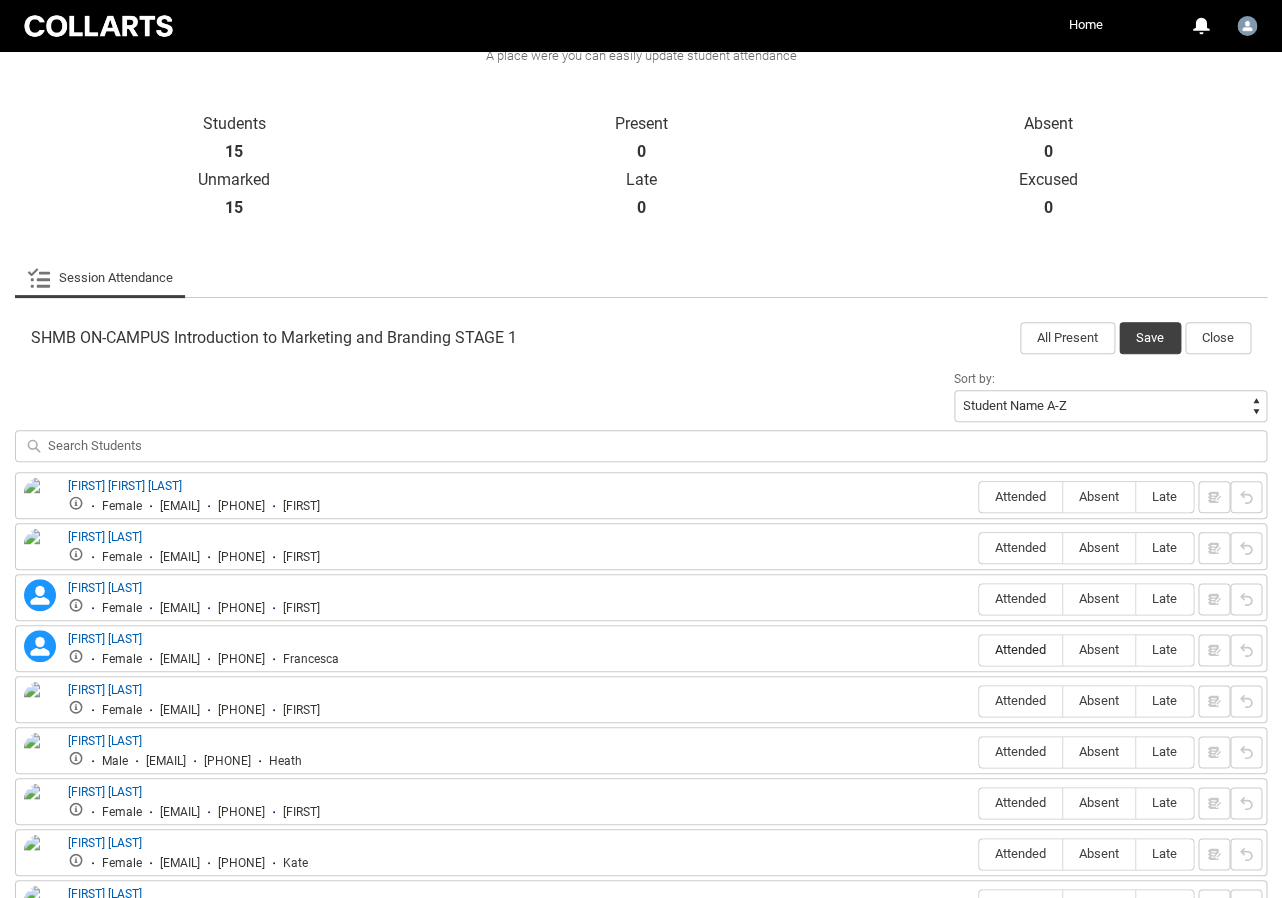 scroll, scrollTop: 400, scrollLeft: 0, axis: vertical 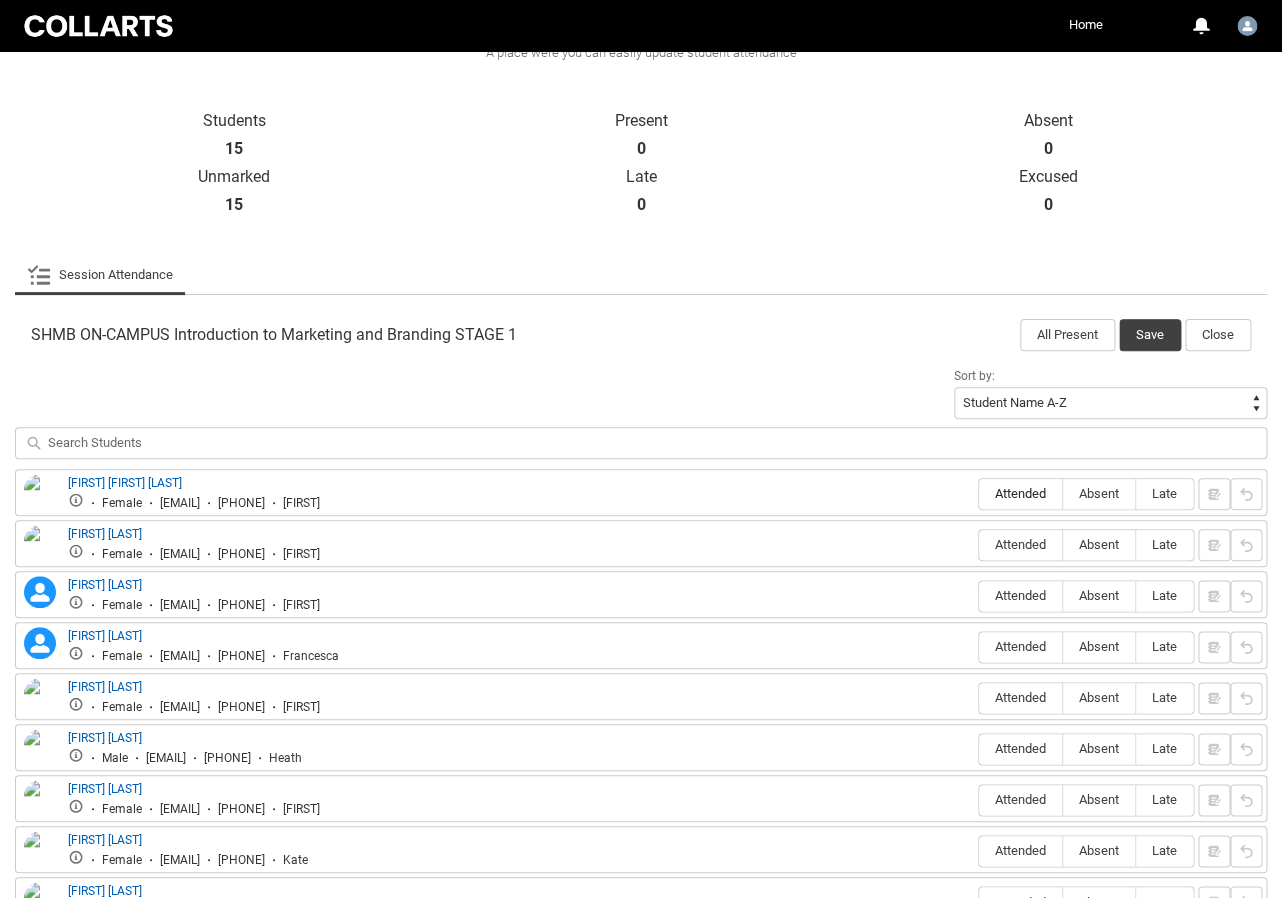click on "Attended" at bounding box center (1020, 493) 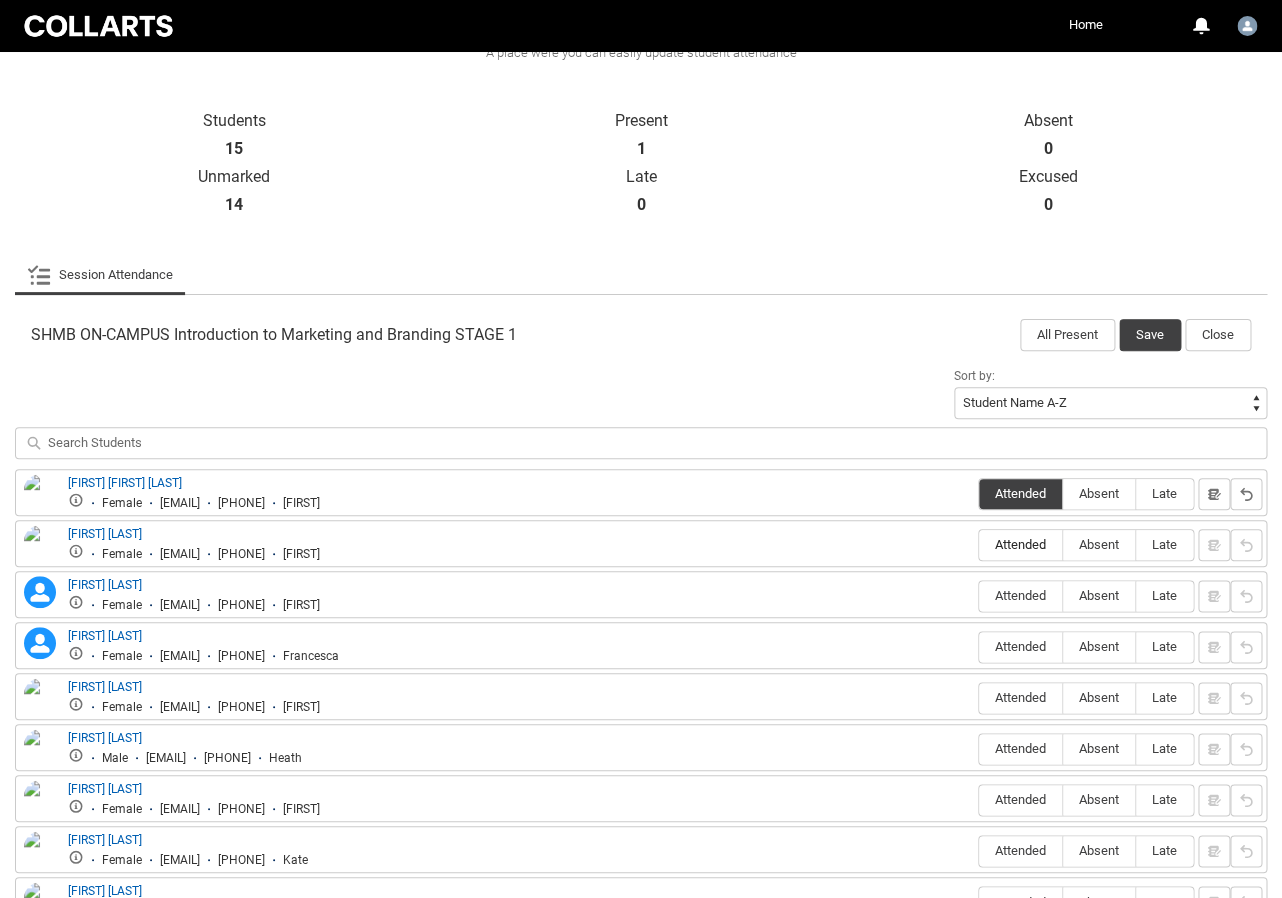 drag, startPoint x: 1025, startPoint y: 538, endPoint x: 1034, endPoint y: 547, distance: 12.727922 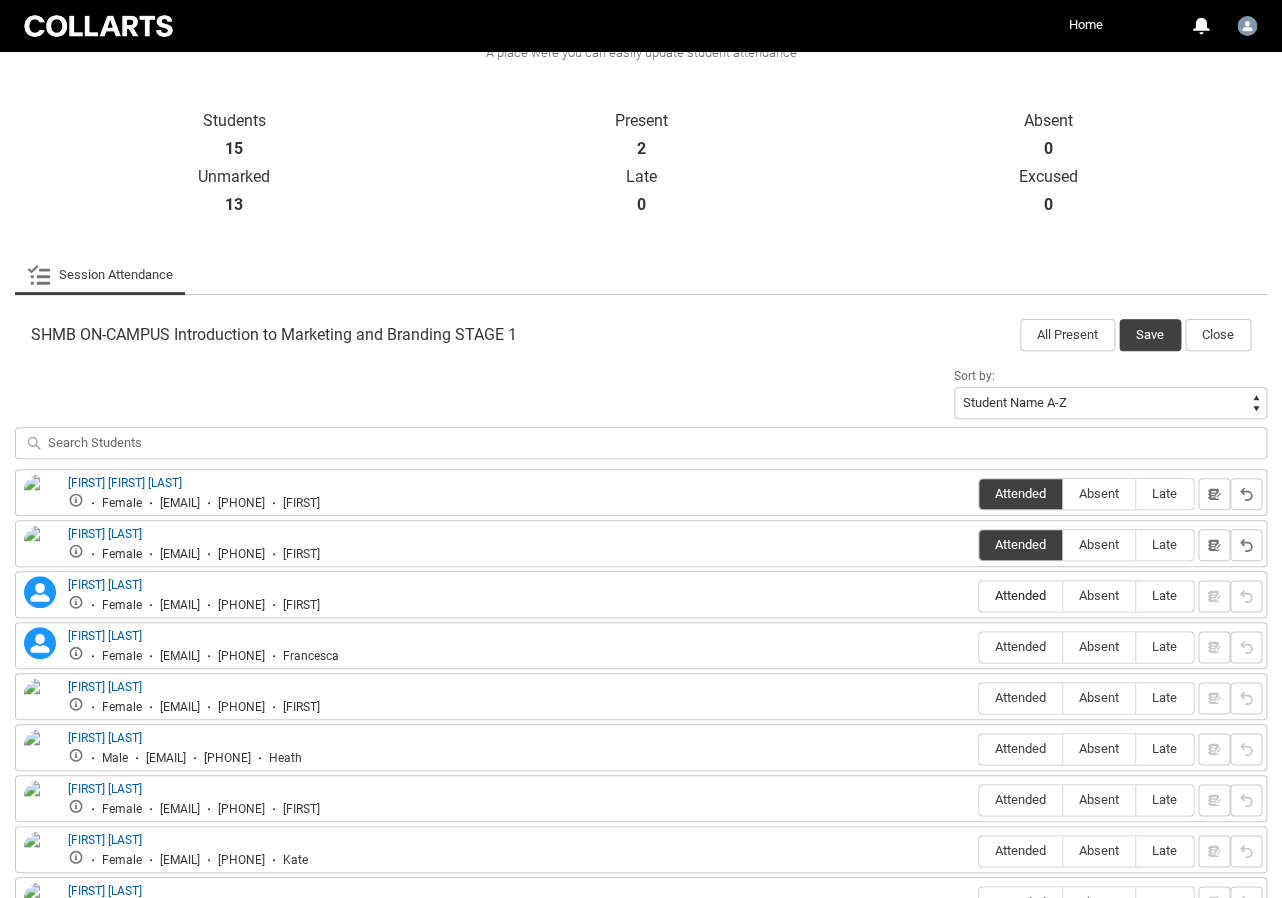 click on "Attended" at bounding box center (1020, 595) 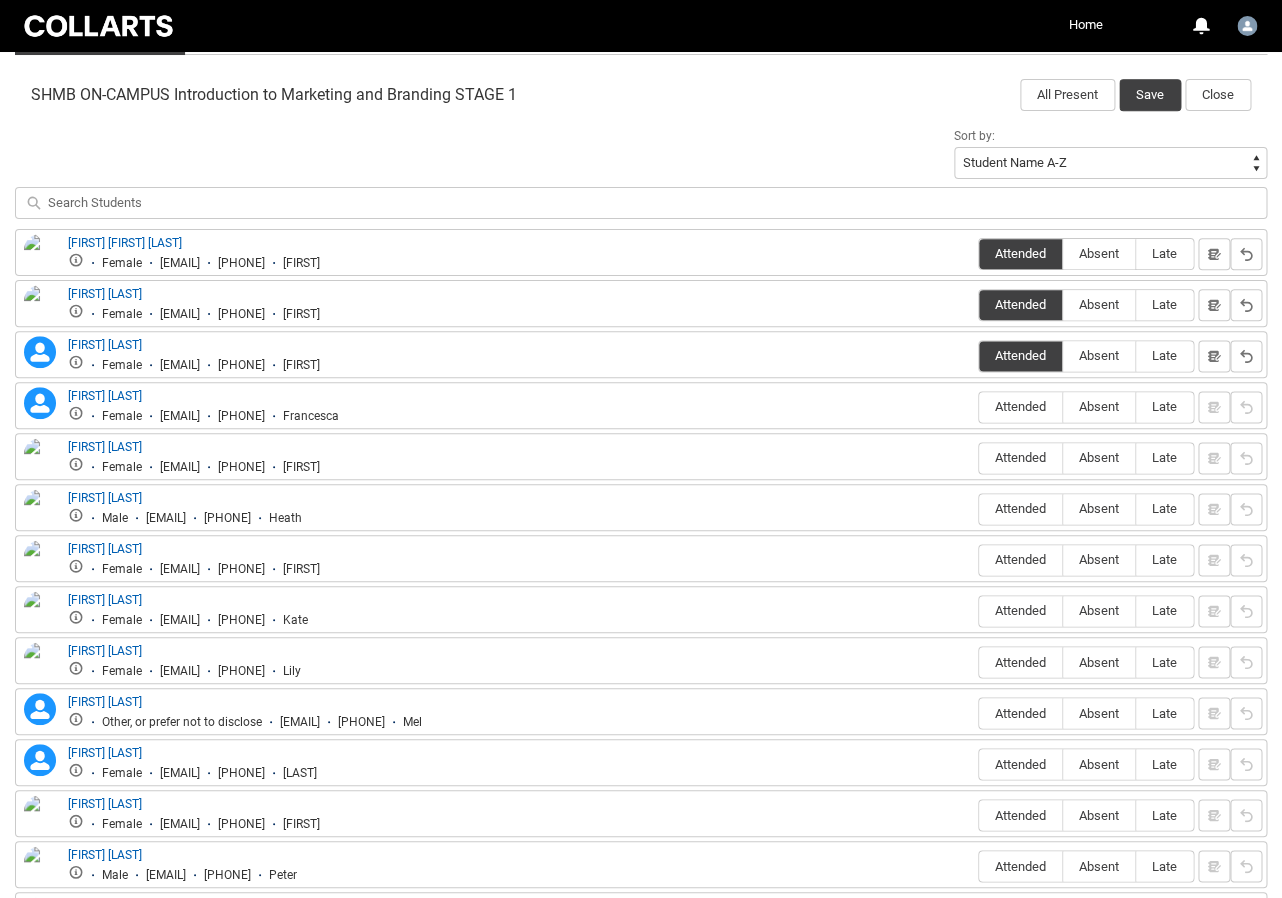 scroll, scrollTop: 646, scrollLeft: 0, axis: vertical 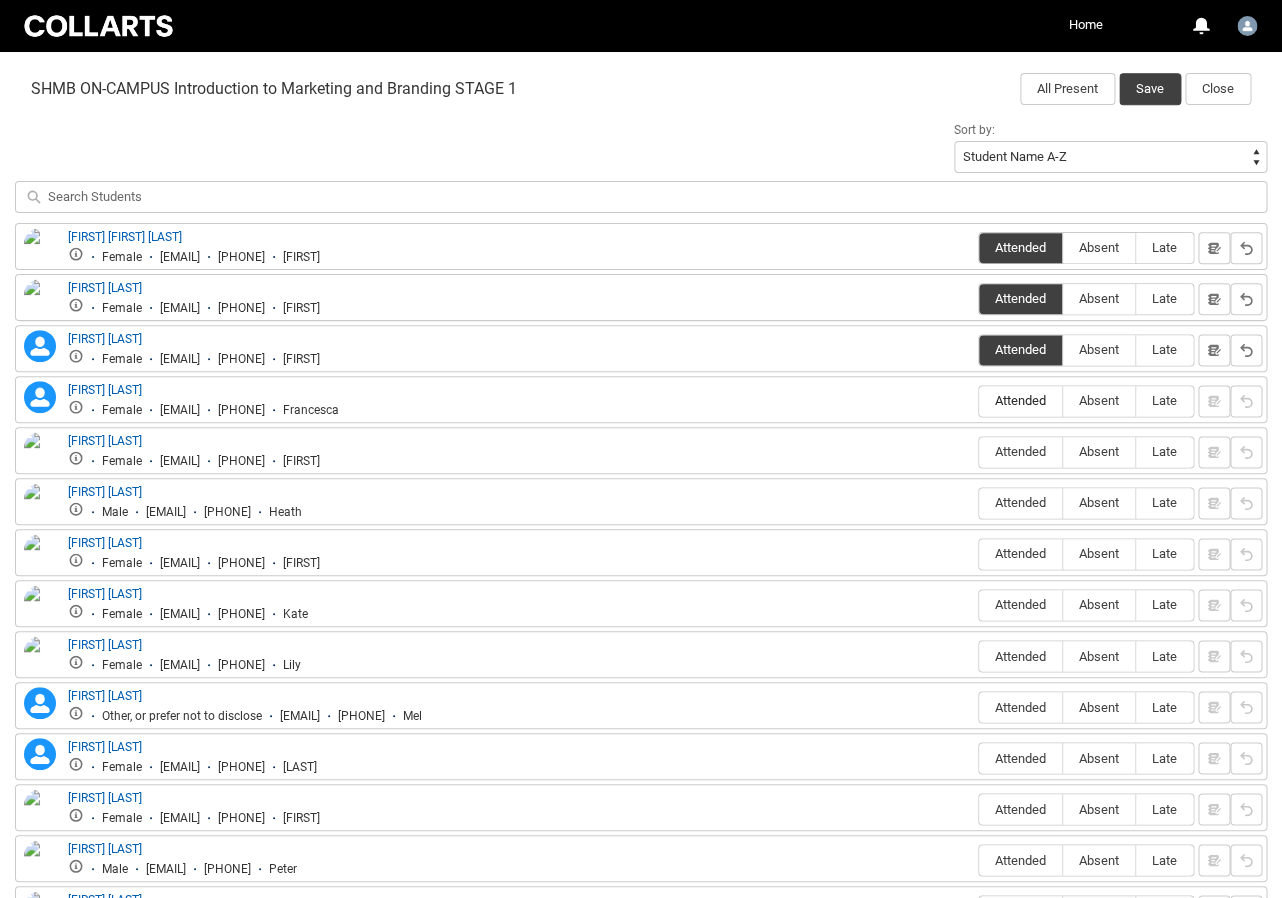 click on "Attended" at bounding box center [1020, 401] 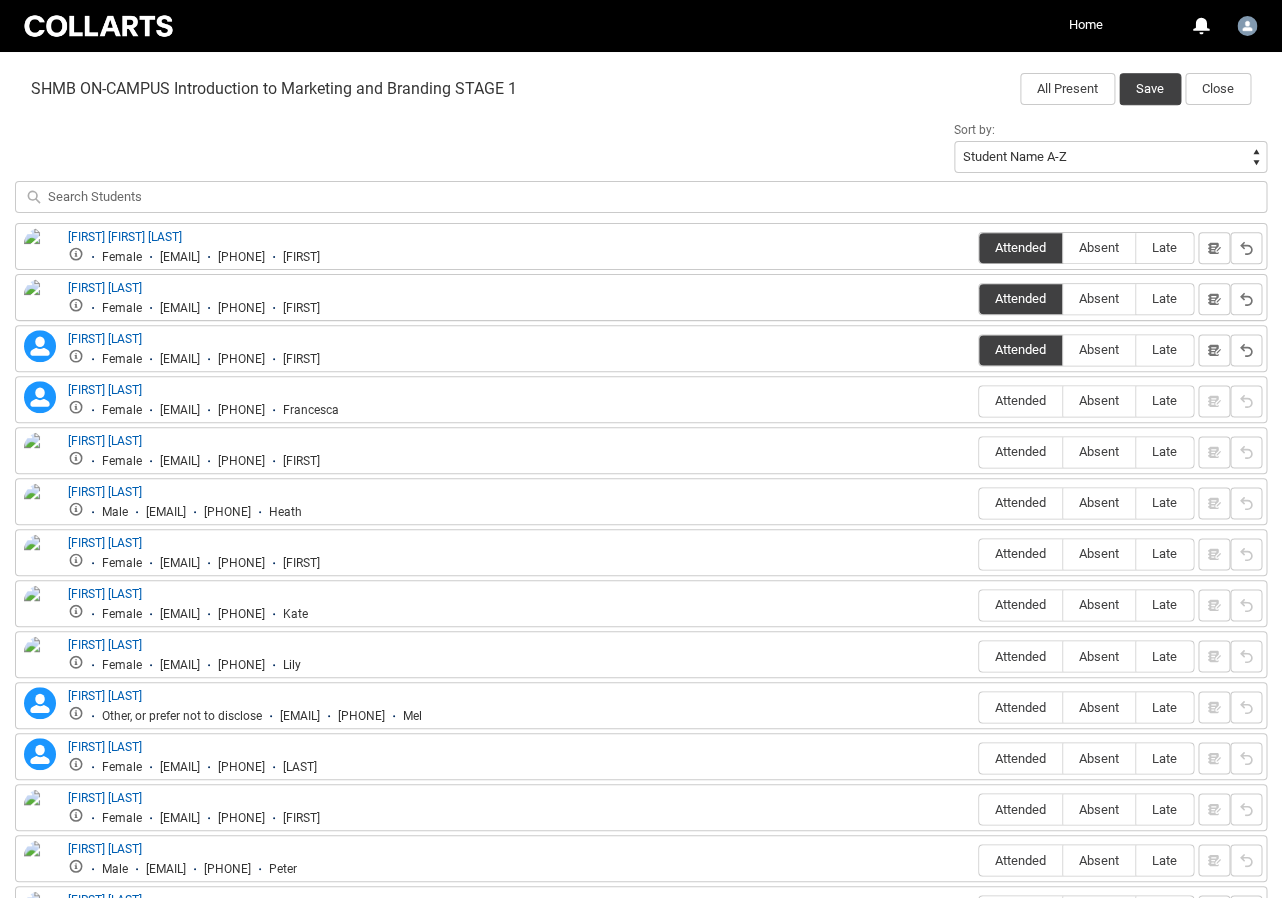 radio on "true" 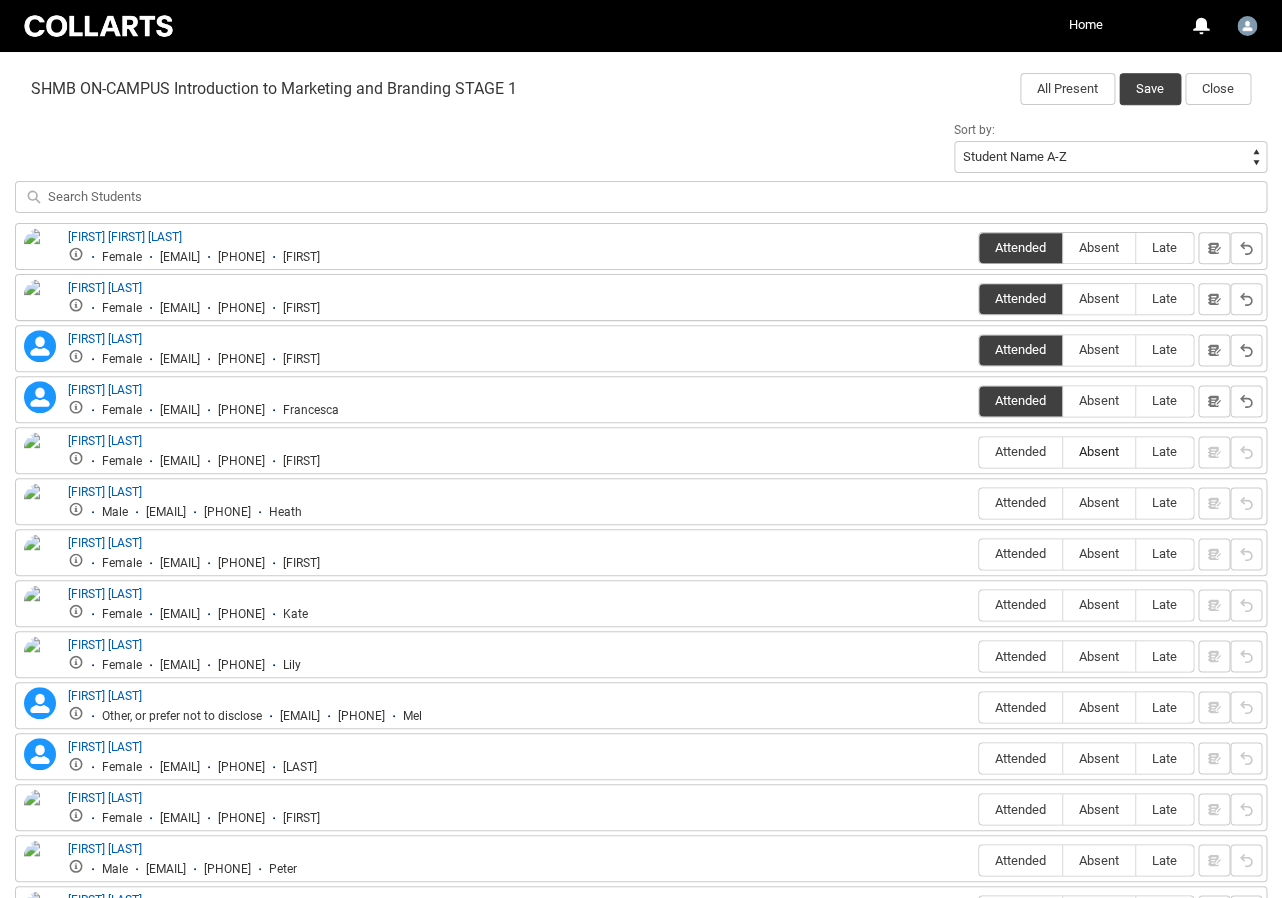 click on "Absent" at bounding box center [1099, 451] 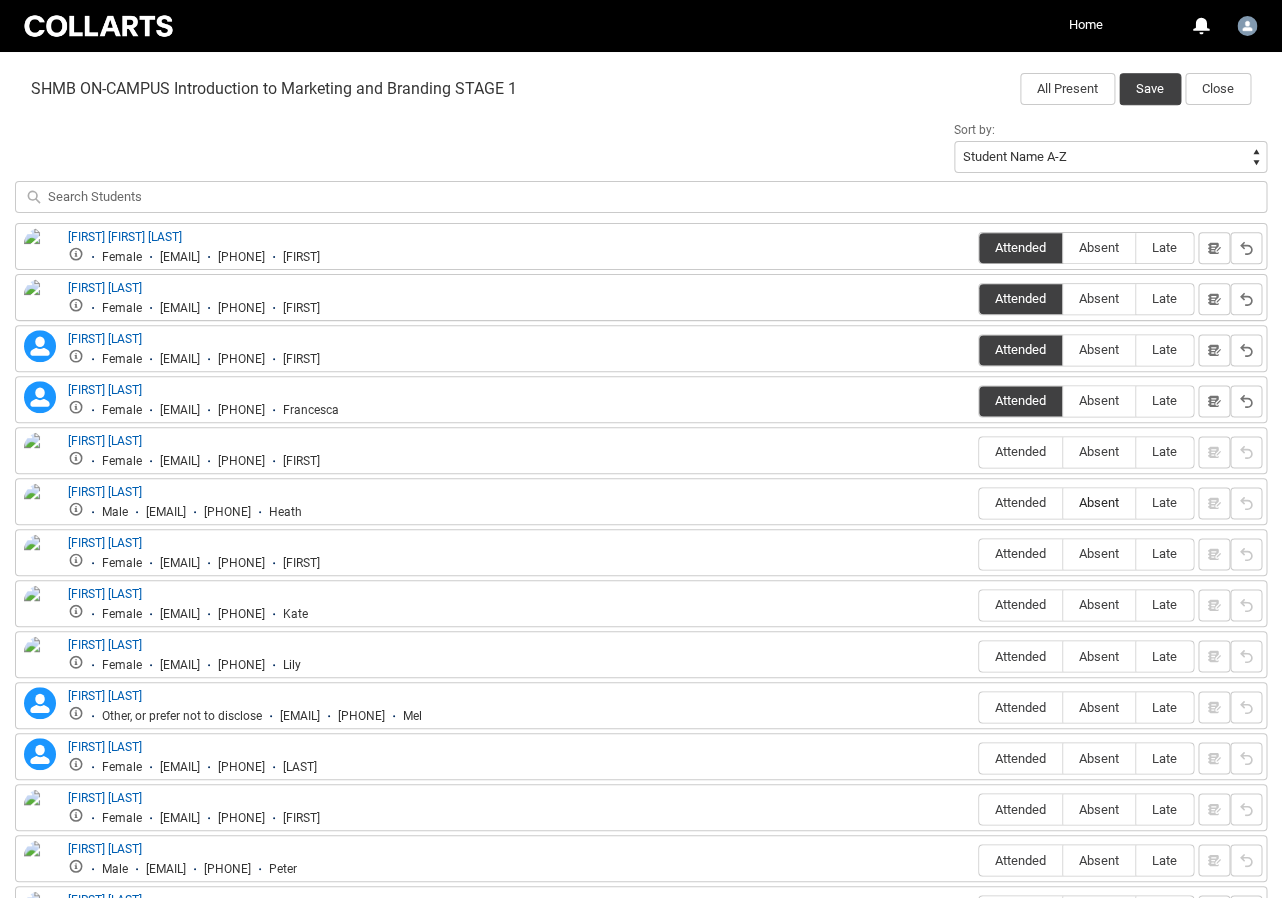radio on "true" 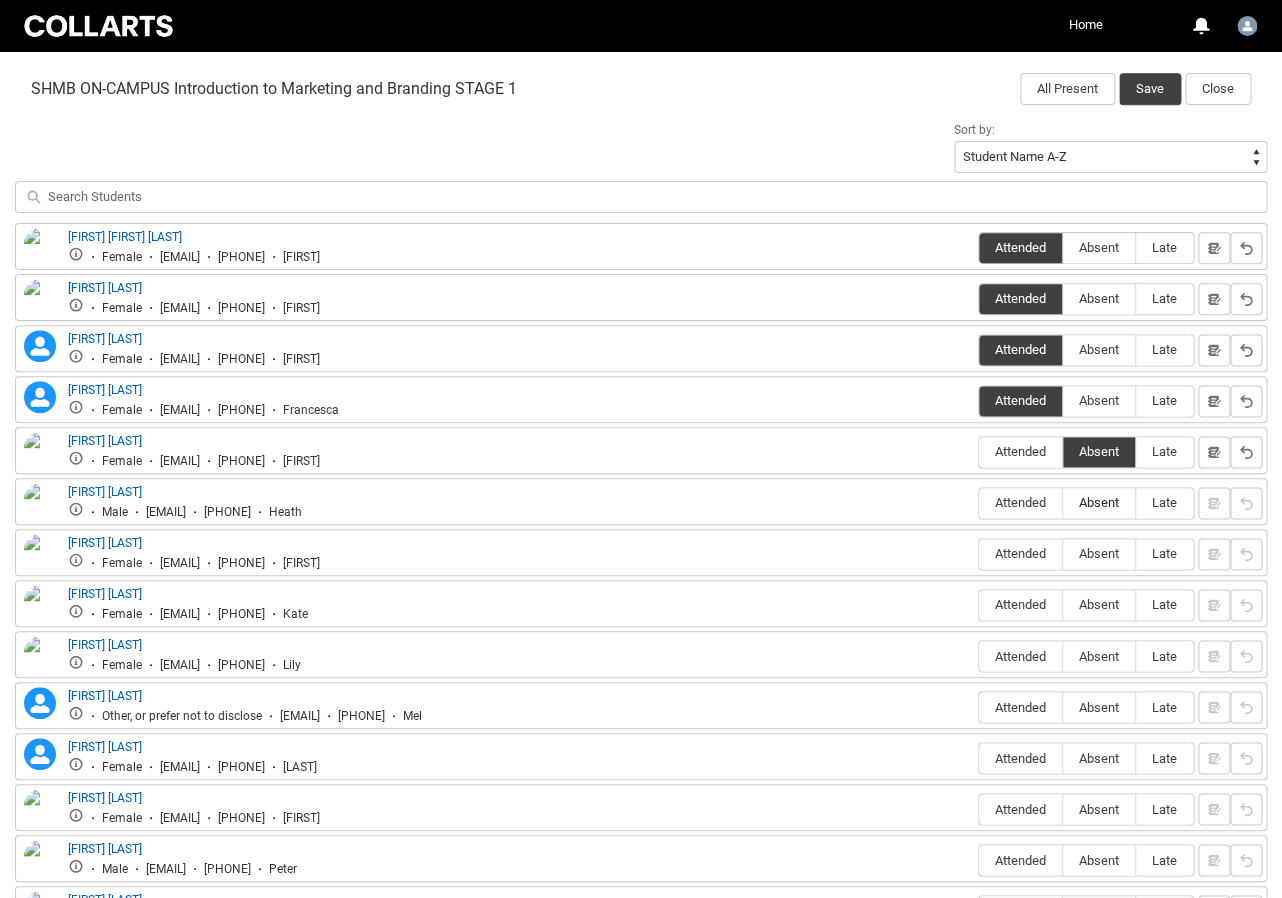 click on "Absent" at bounding box center (1099, 503) 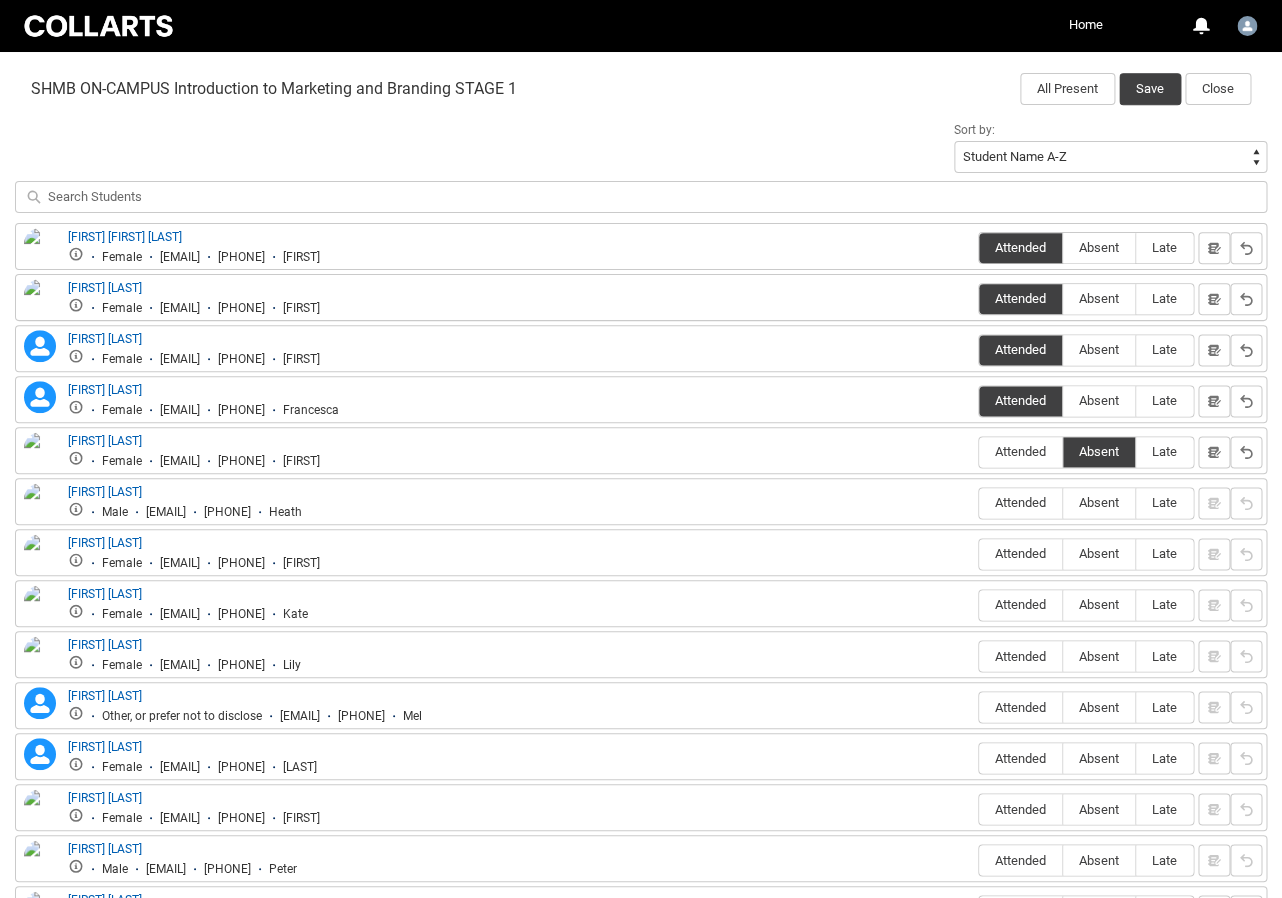 drag, startPoint x: 1098, startPoint y: 501, endPoint x: 1103, endPoint y: 522, distance: 21.587032 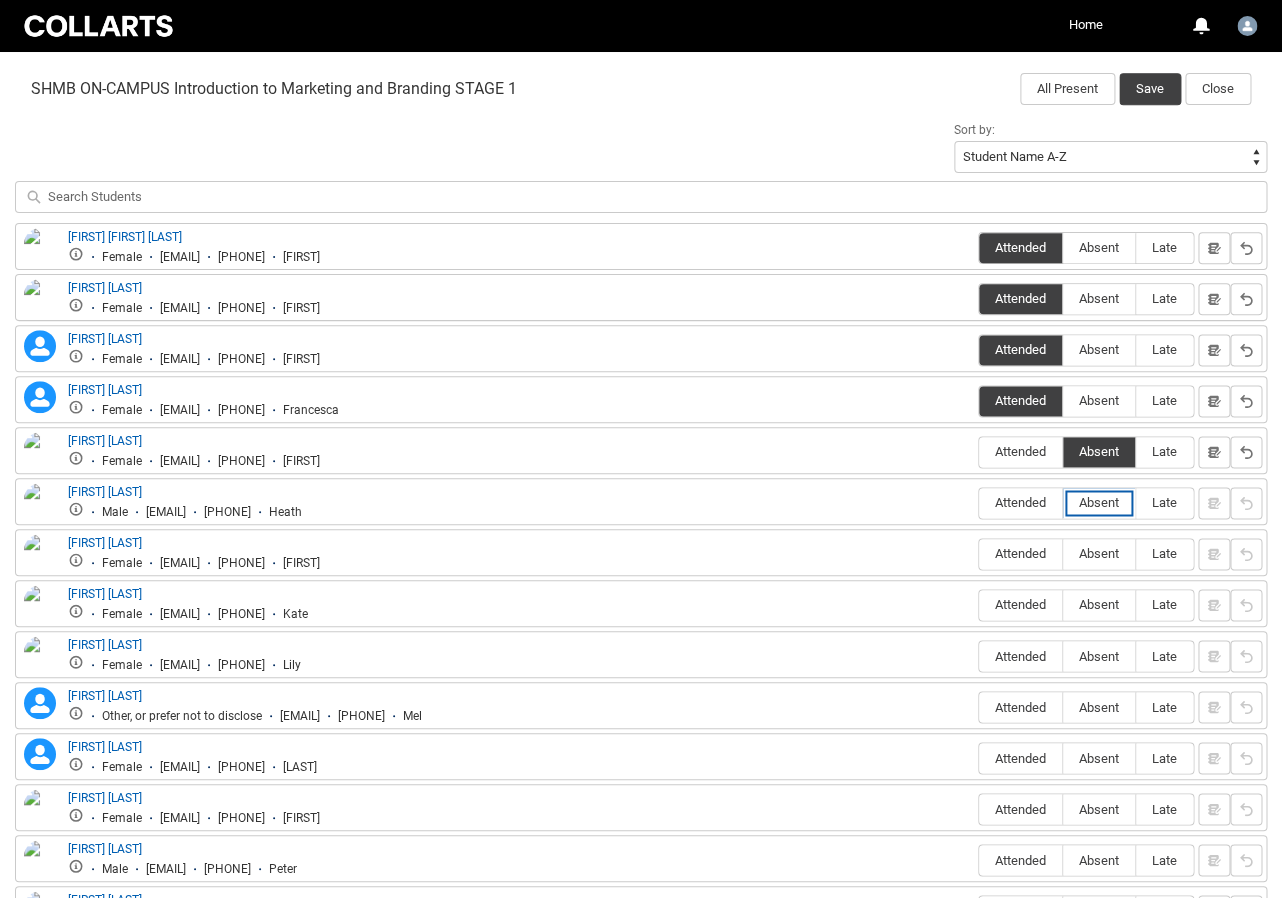 click on "Absent" at bounding box center (1062, 502) 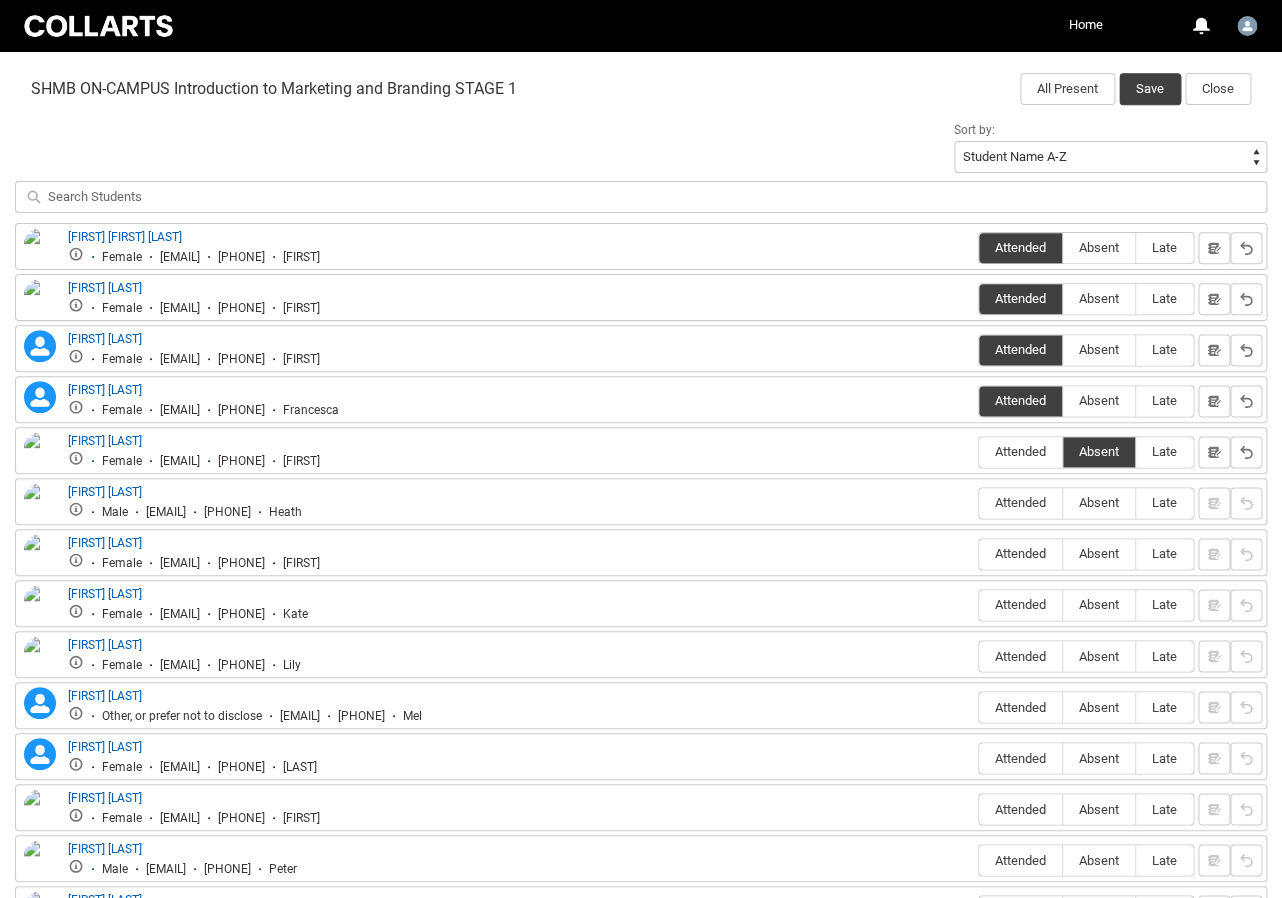 type on "Absent" 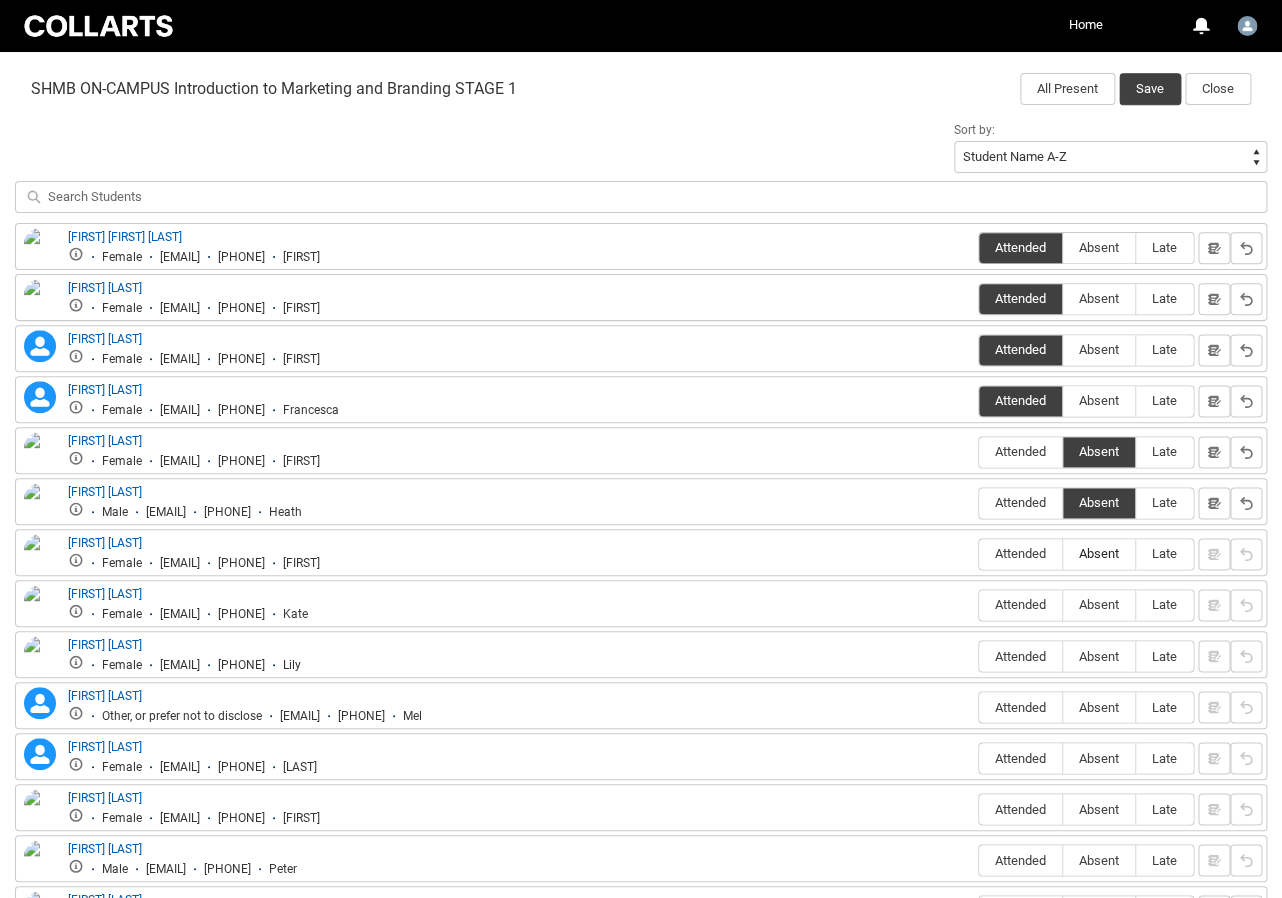 click on "Absent" at bounding box center (1099, 553) 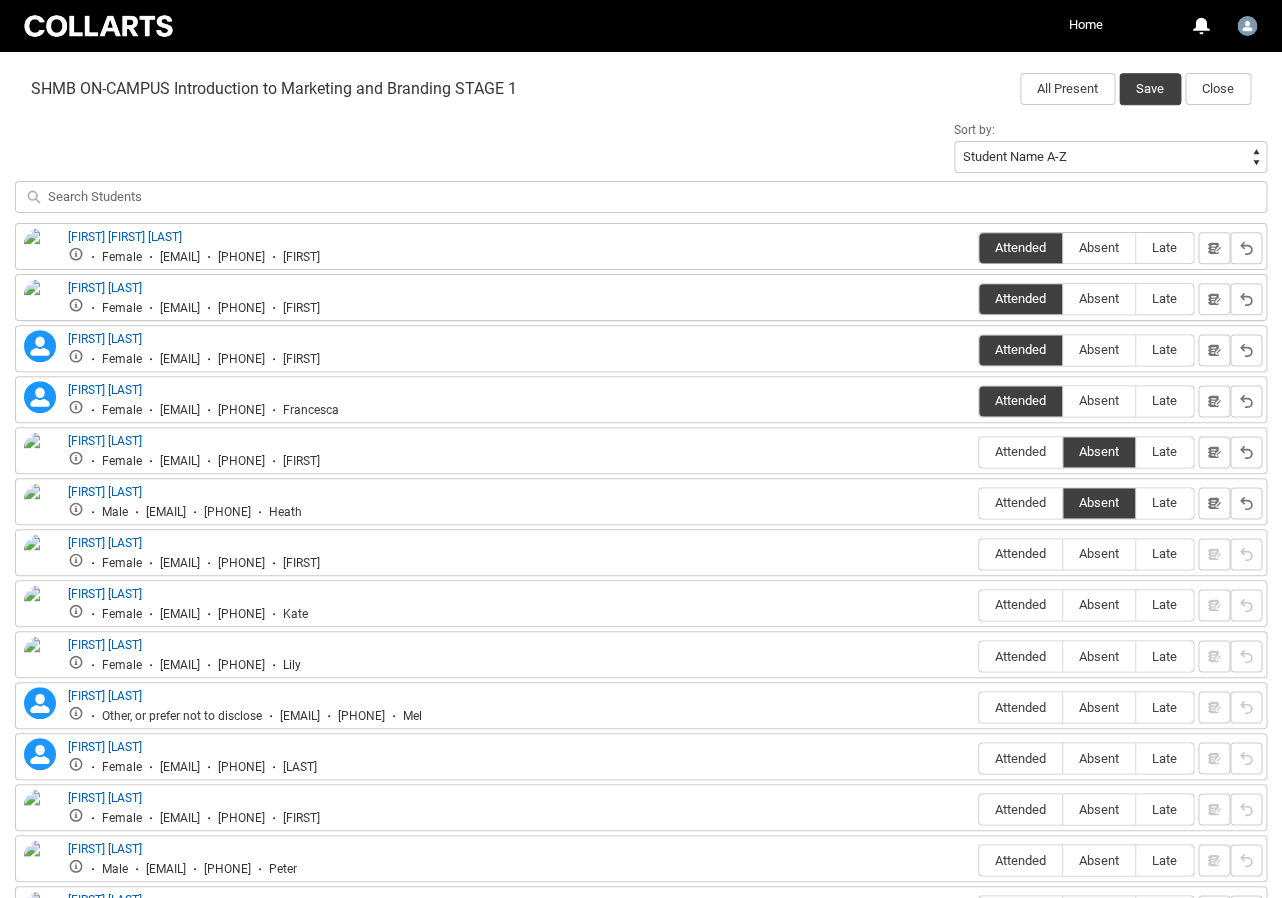 drag, startPoint x: 1020, startPoint y: 599, endPoint x: 1037, endPoint y: 626, distance: 31.906113 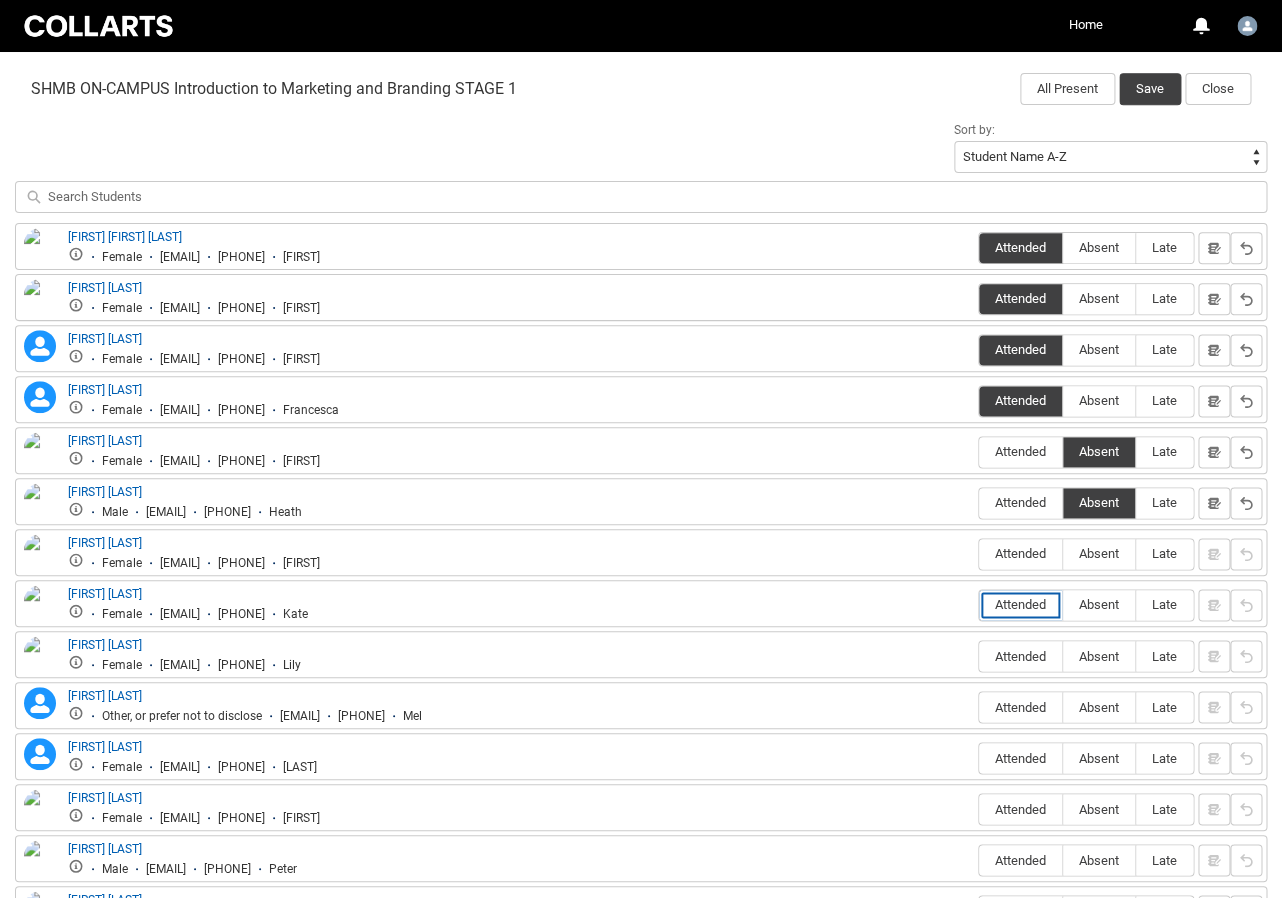 click on "Attended" at bounding box center [978, 604] 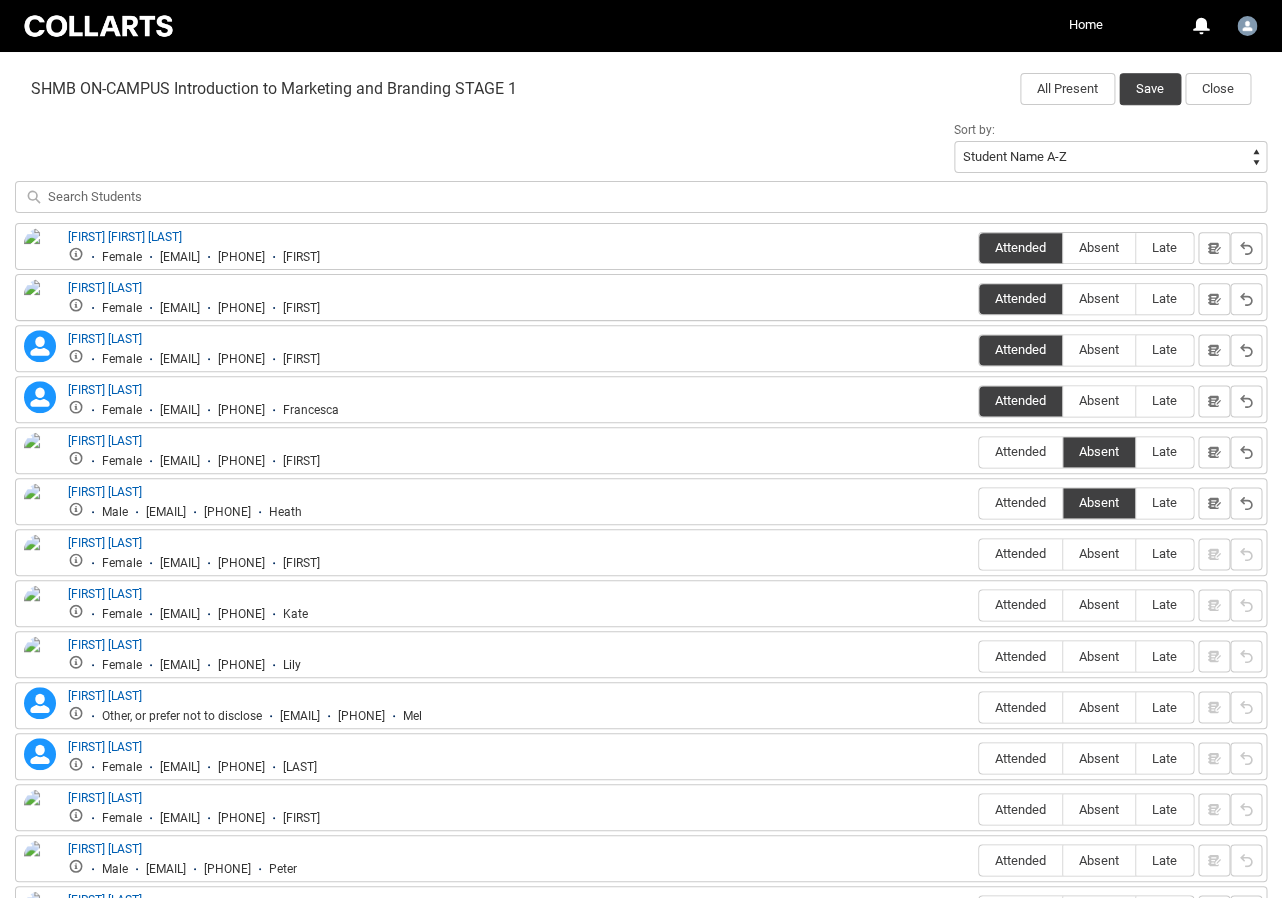 type on "Attended" 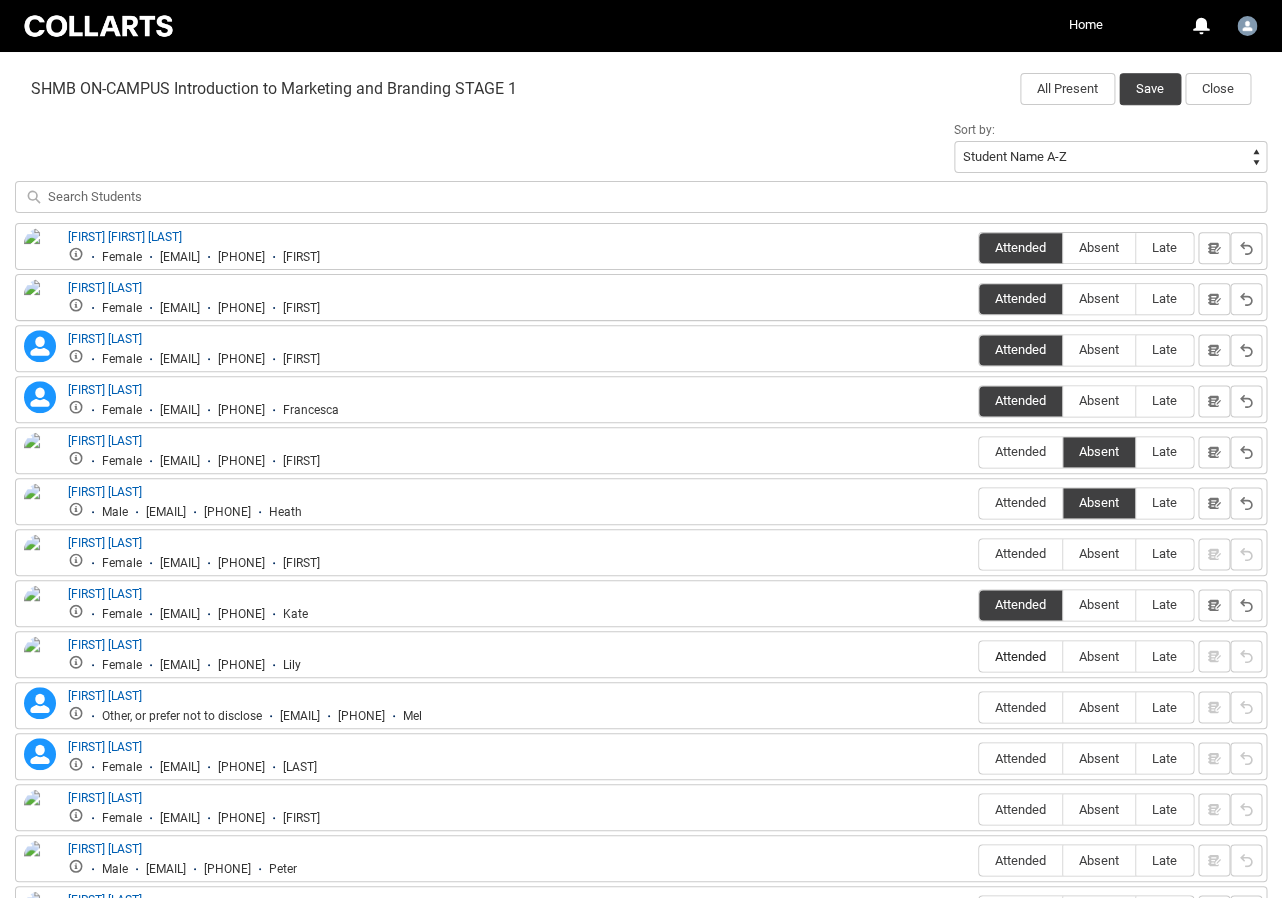 click on "Attended" at bounding box center [1020, 655] 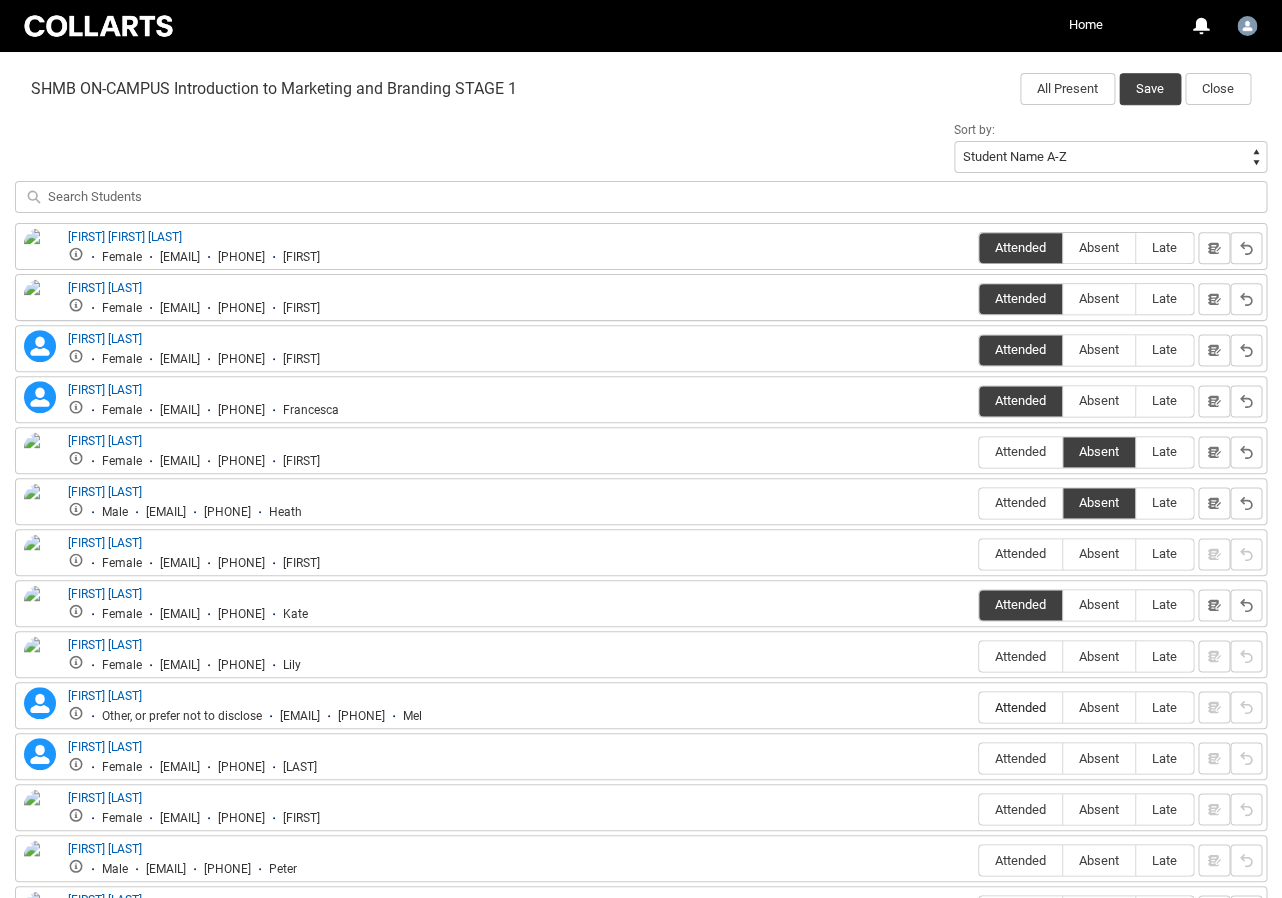 radio on "true" 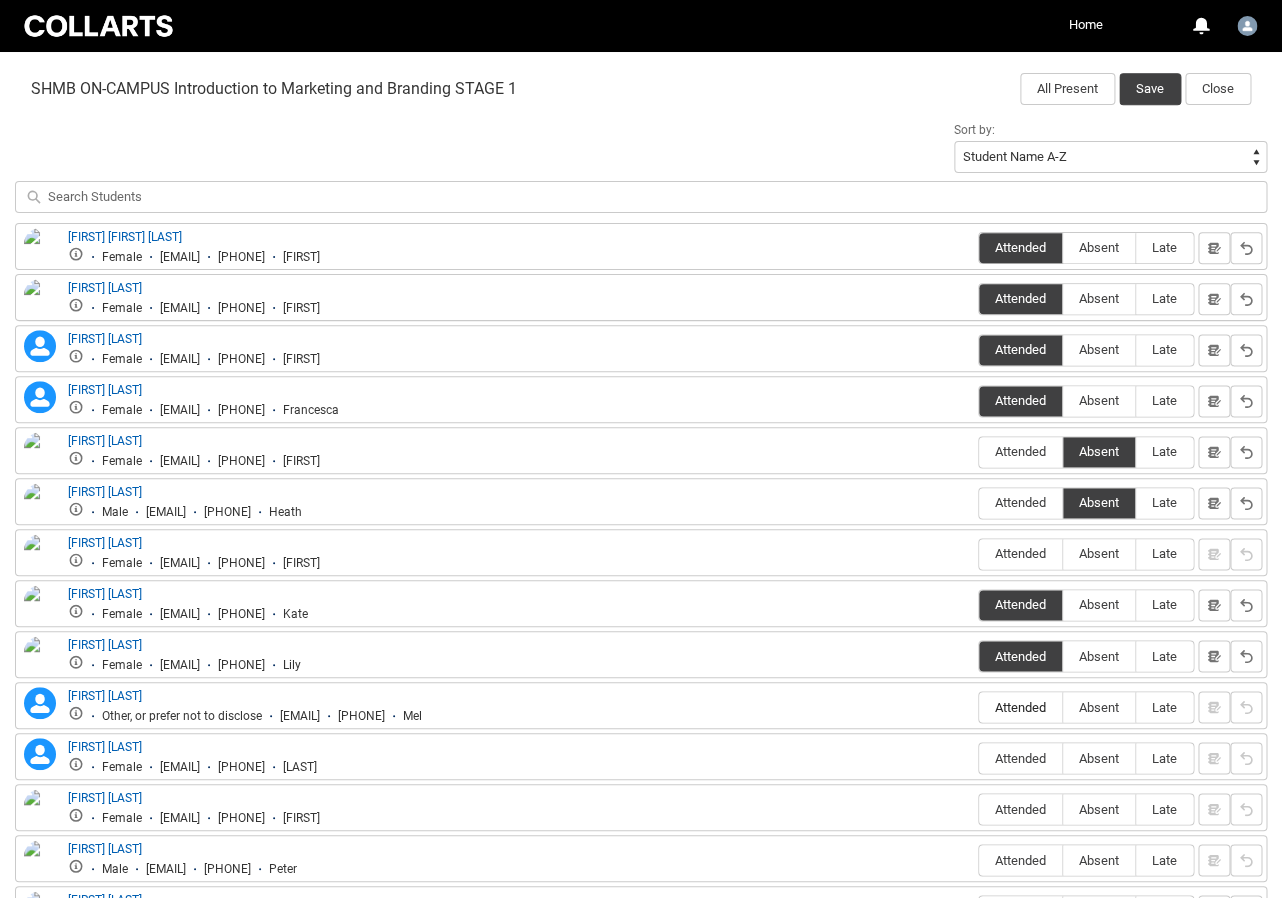 click on "Attended" at bounding box center (1020, 706) 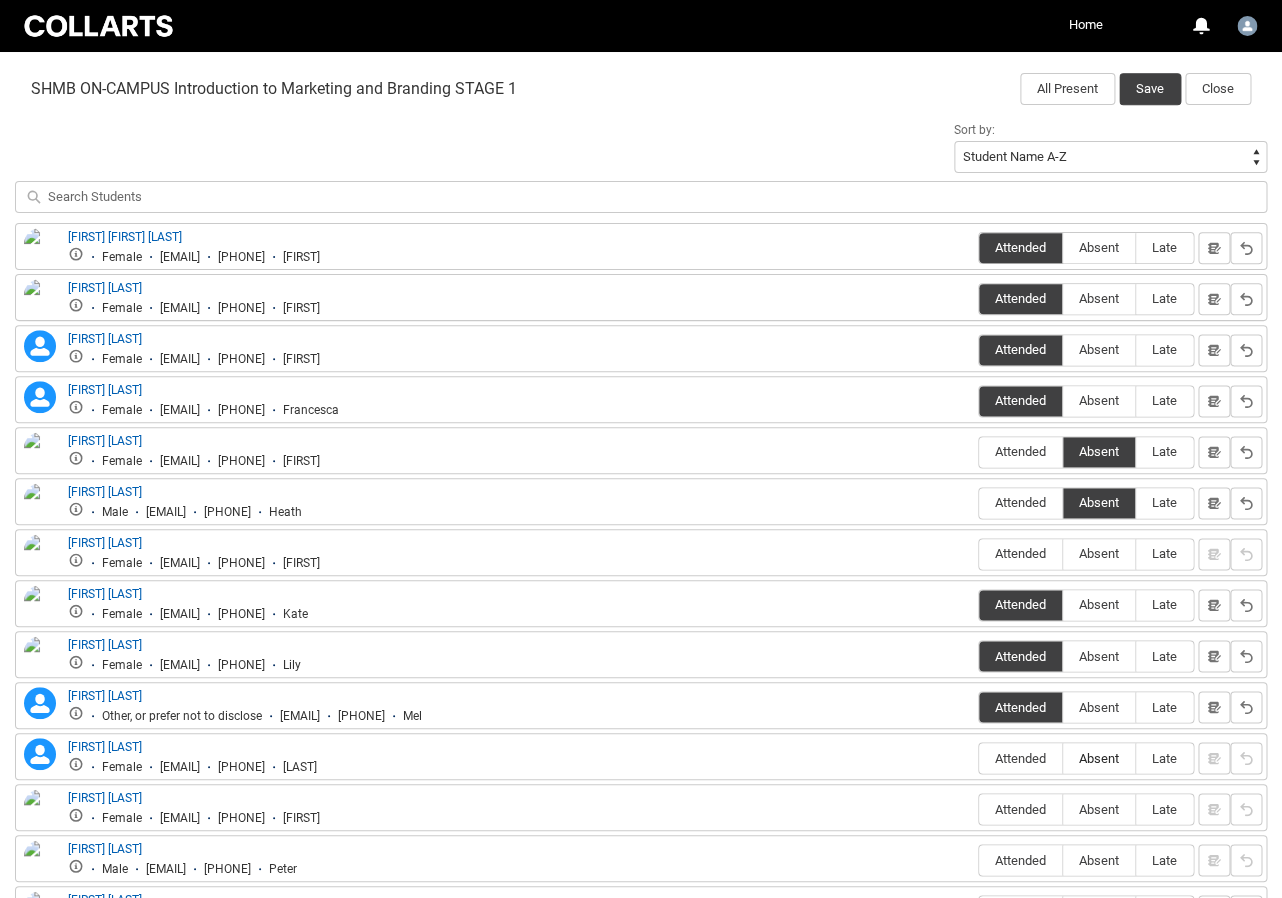click on "Absent" at bounding box center [1099, 757] 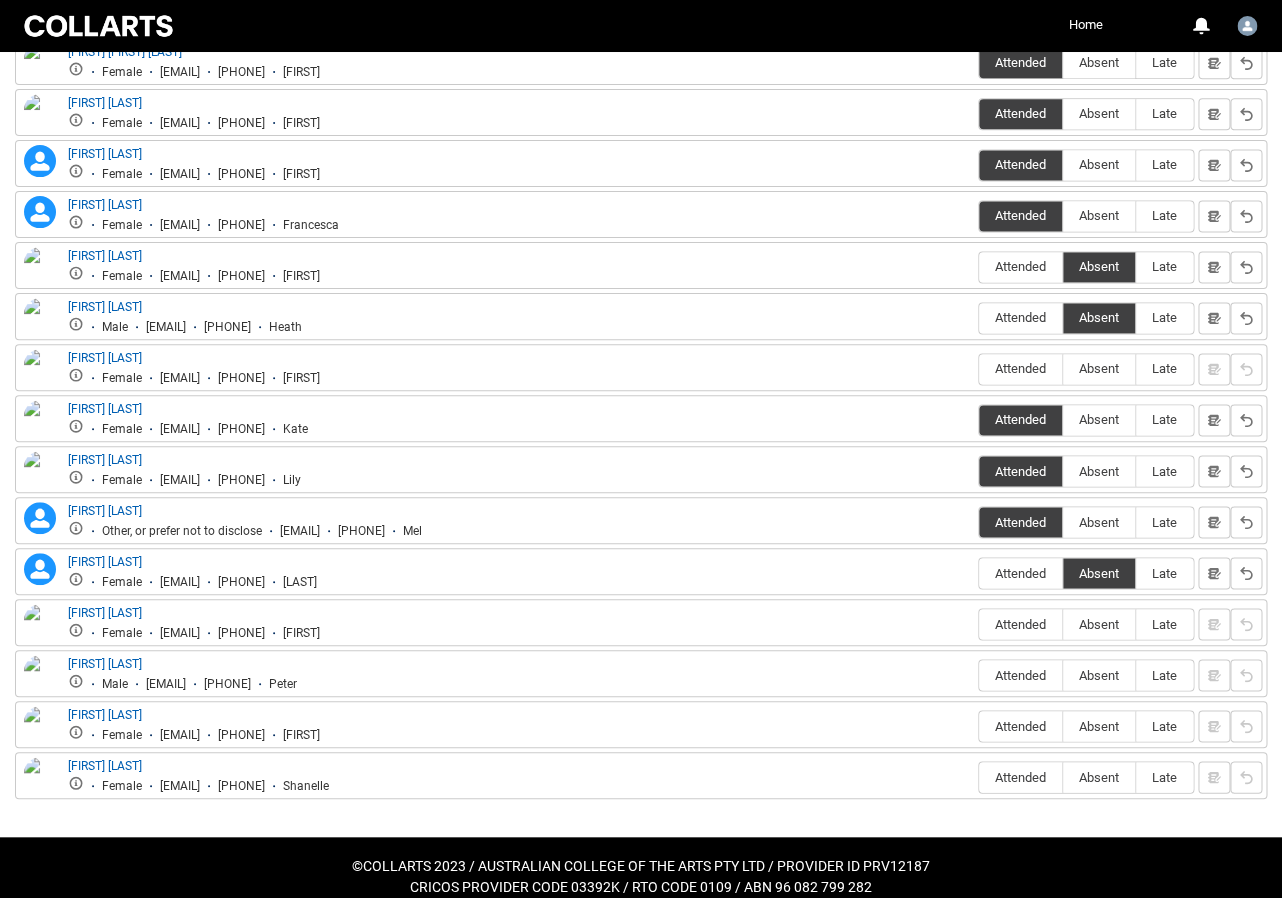 scroll, scrollTop: 835, scrollLeft: 0, axis: vertical 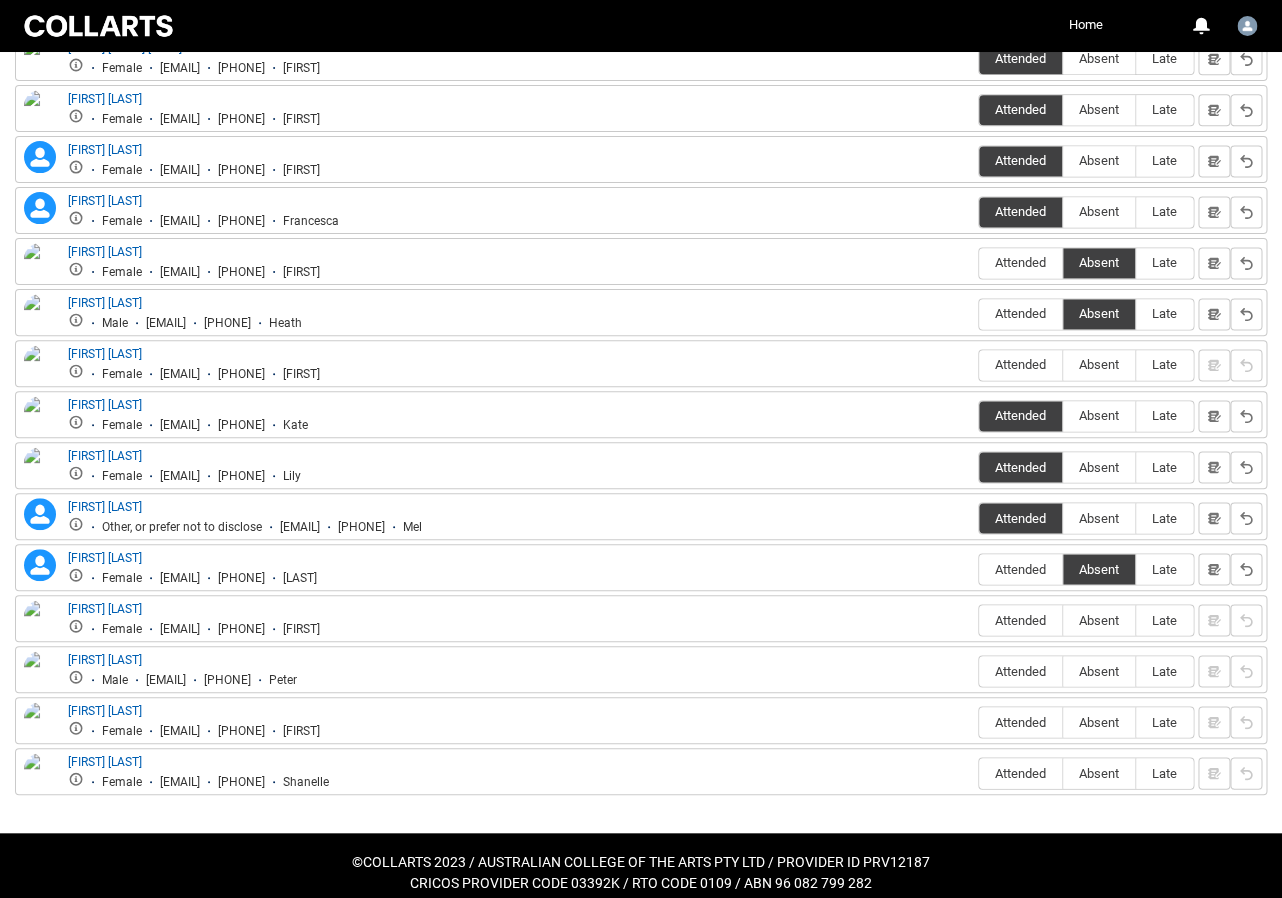 drag, startPoint x: 1098, startPoint y: 603, endPoint x: 1112, endPoint y: 630, distance: 30.413813 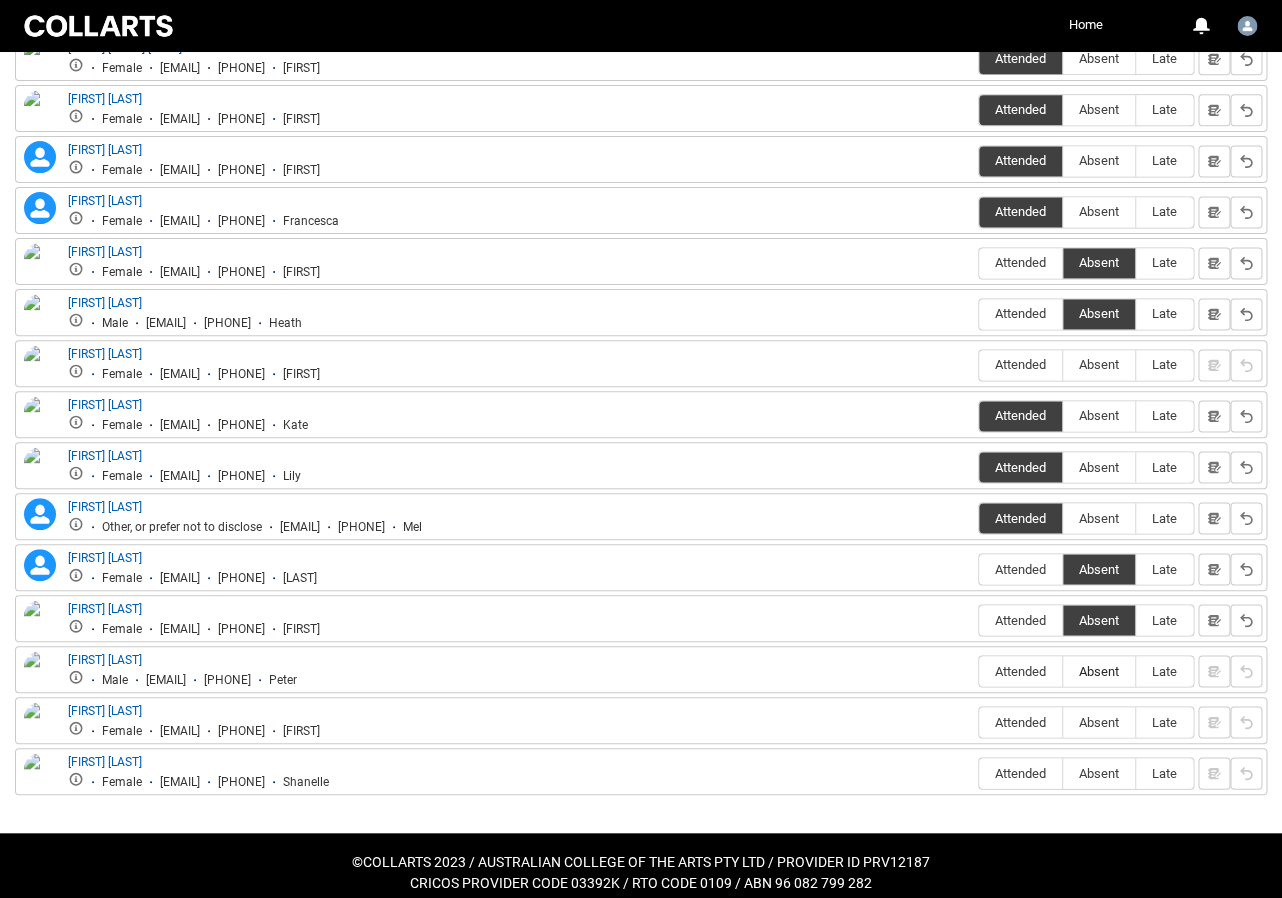click on "Absent" at bounding box center (1099, 670) 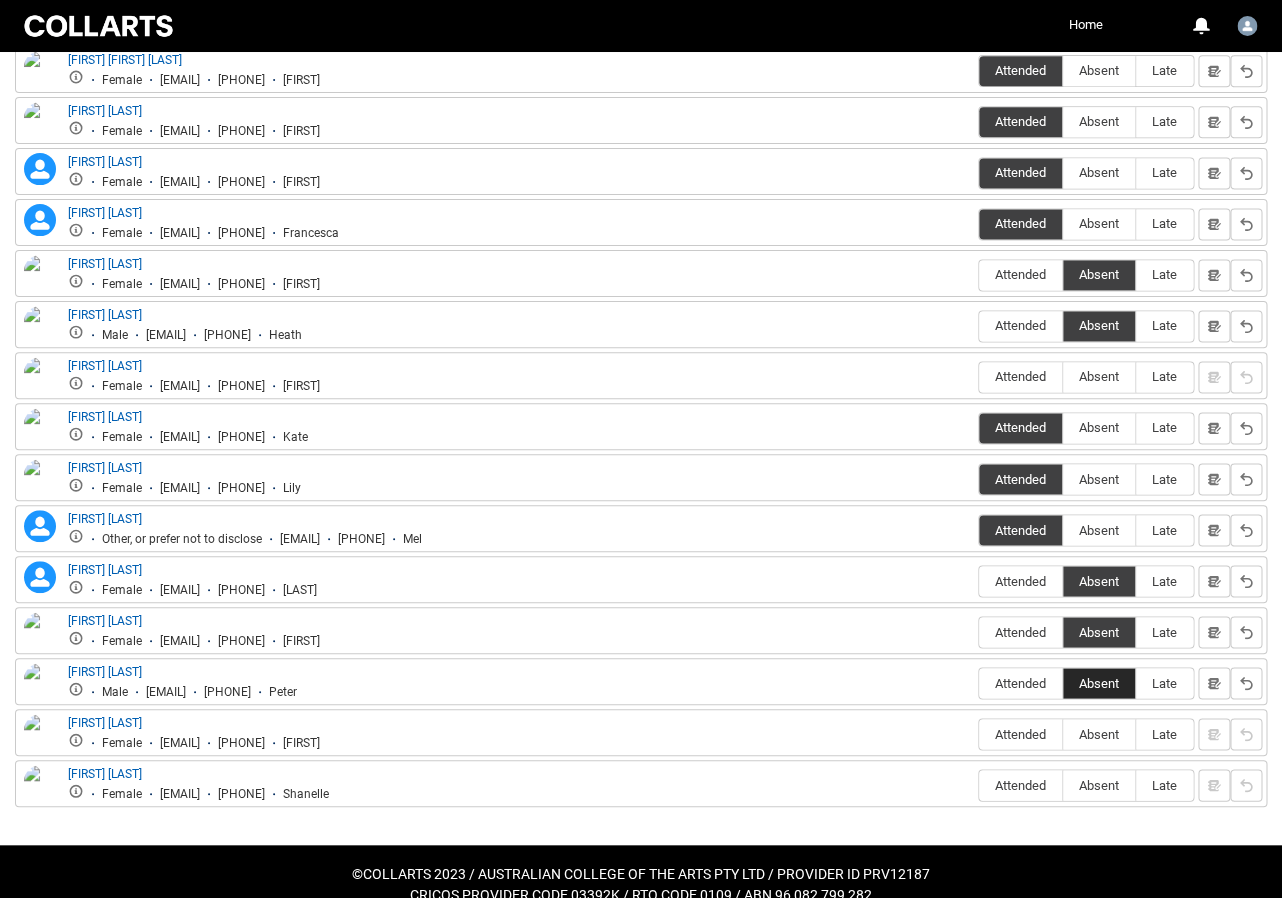 scroll, scrollTop: 820, scrollLeft: 0, axis: vertical 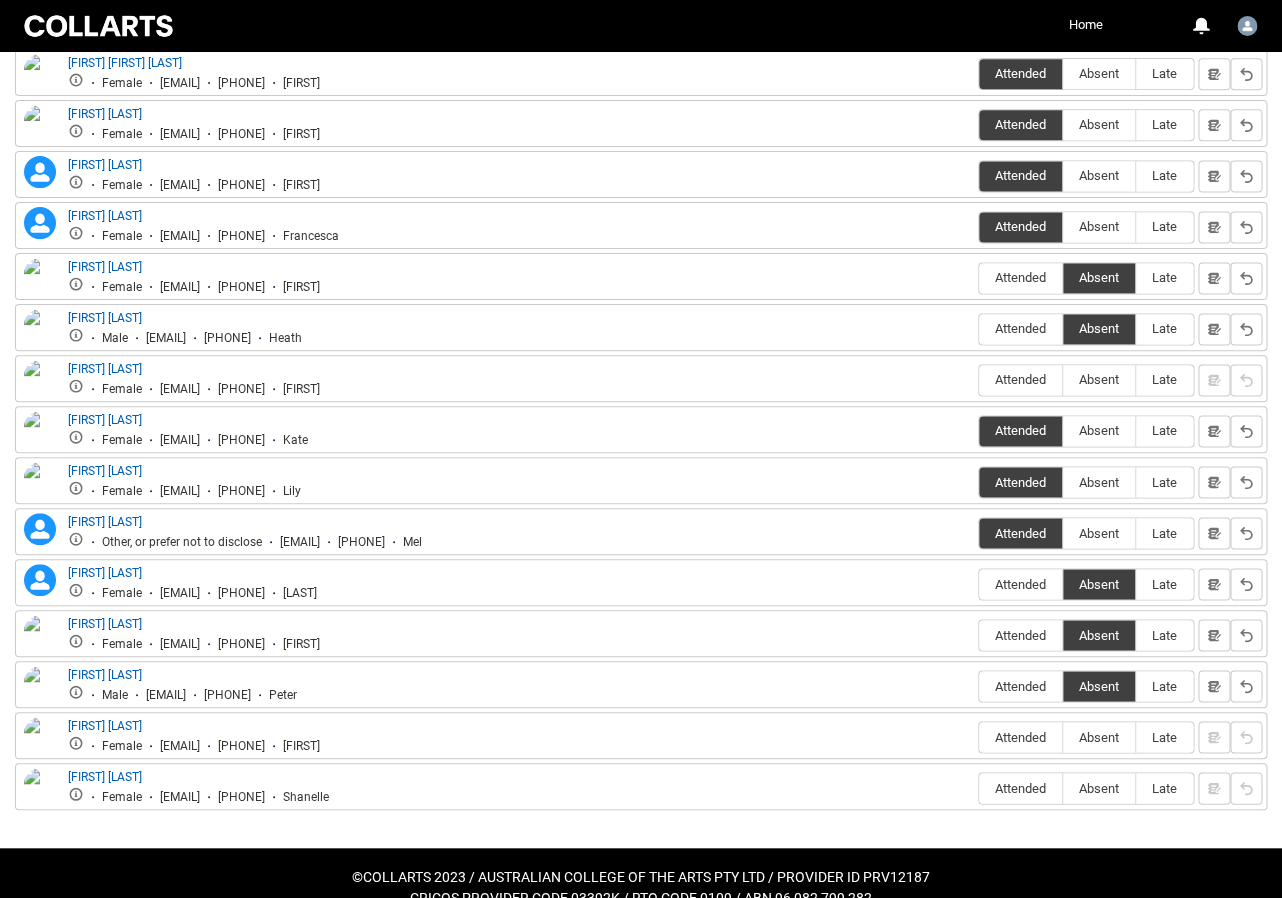 drag, startPoint x: 1084, startPoint y: 722, endPoint x: 1093, endPoint y: 742, distance: 21.931713 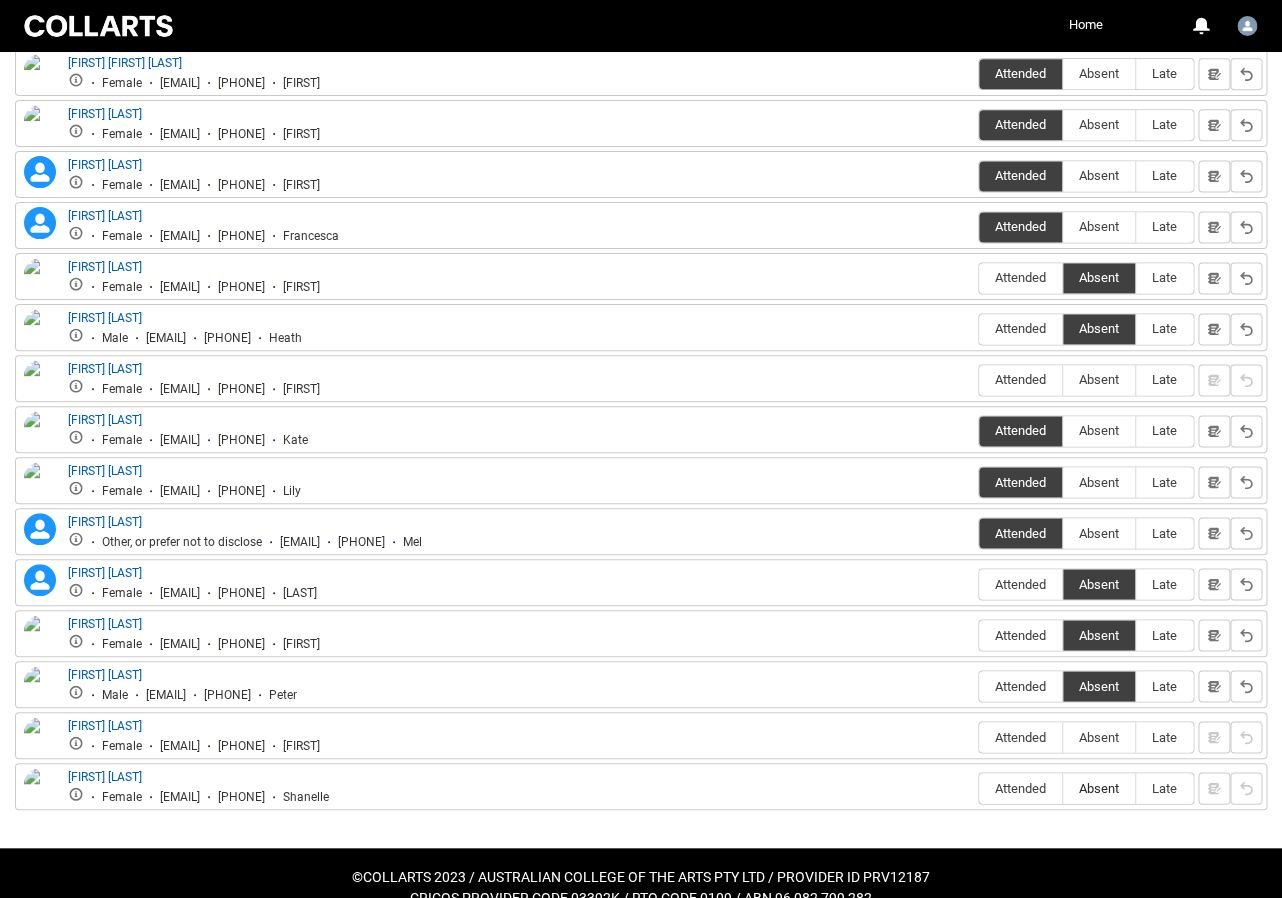 click on "Absent" at bounding box center (1099, 787) 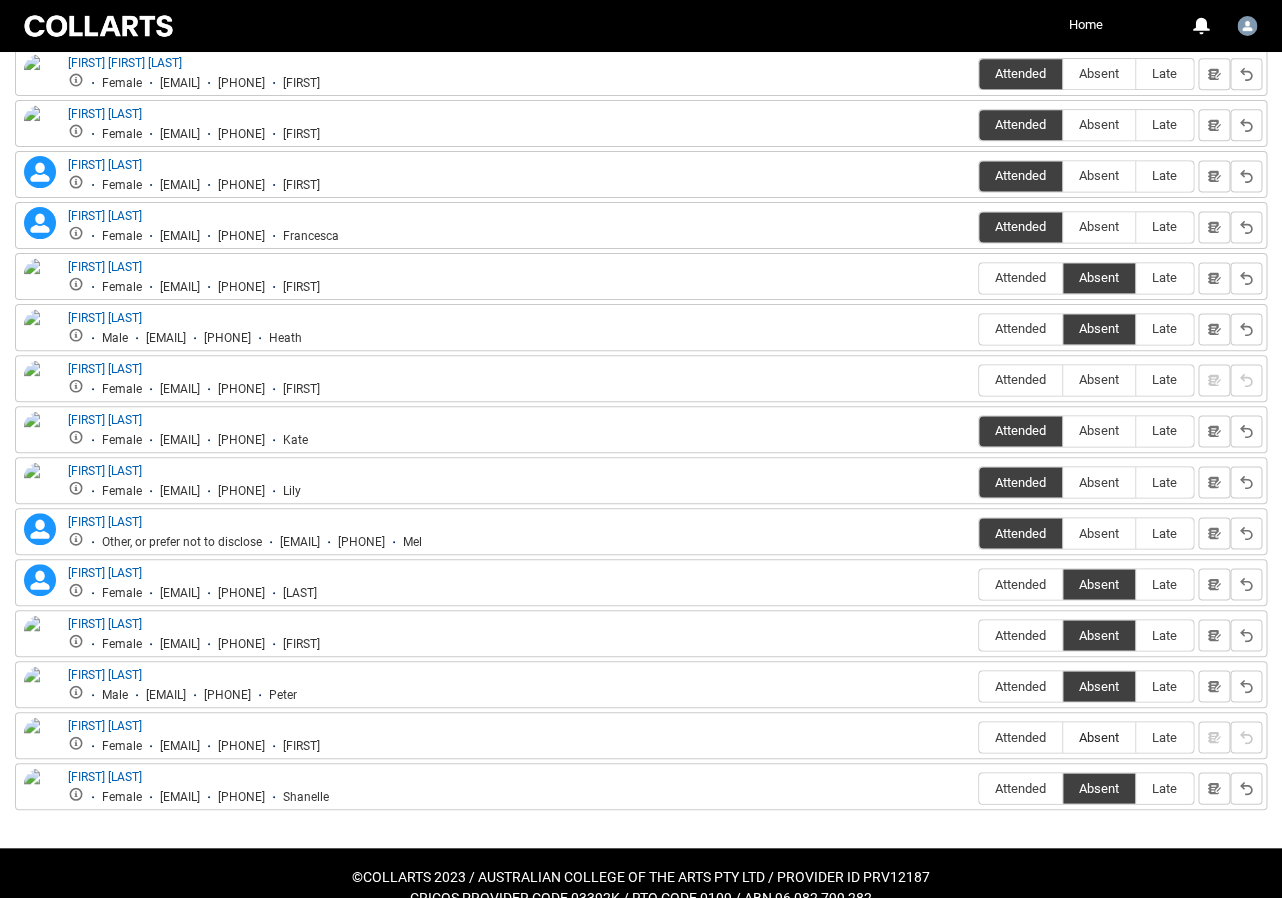 click on "Absent" at bounding box center (1099, 736) 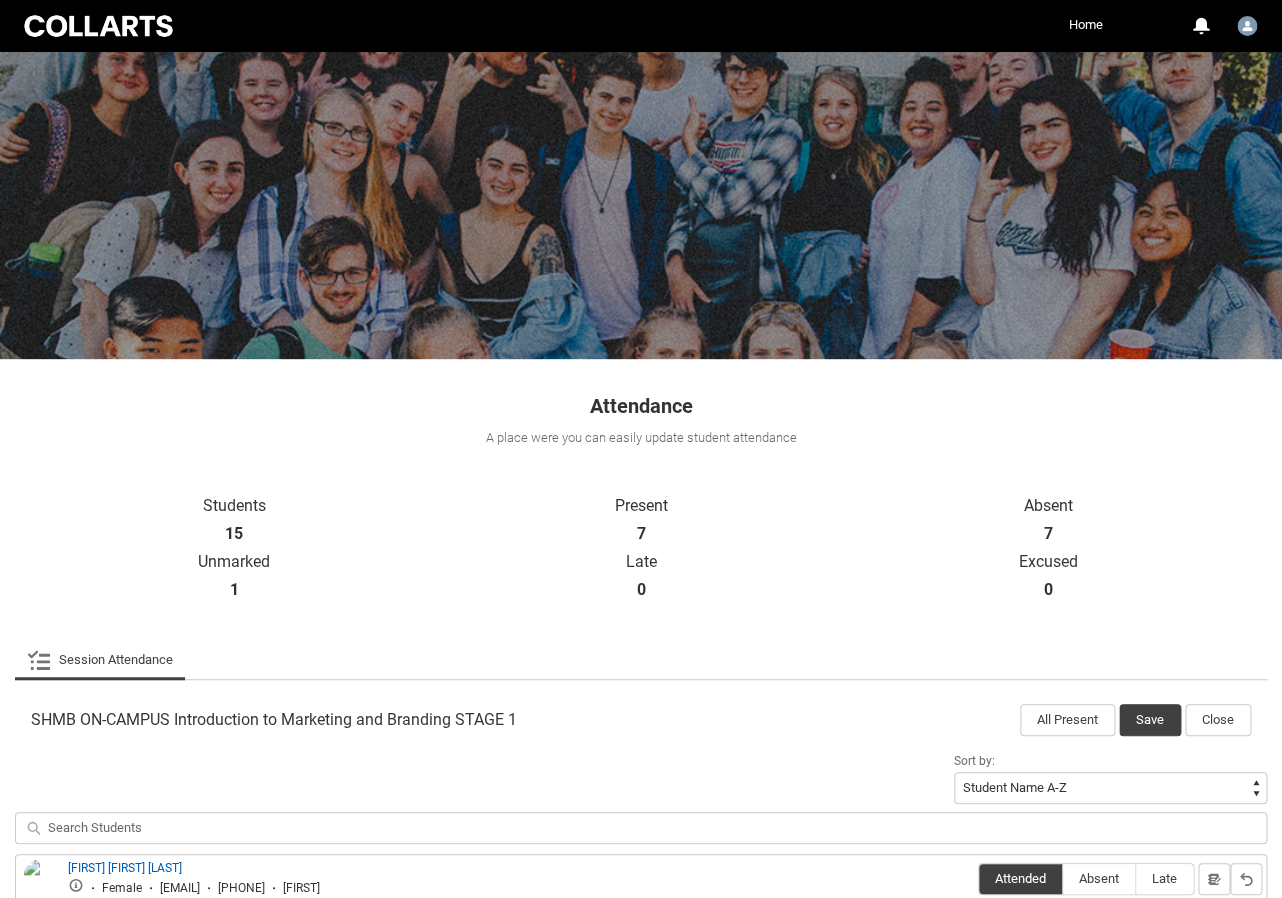 scroll, scrollTop: 0, scrollLeft: 0, axis: both 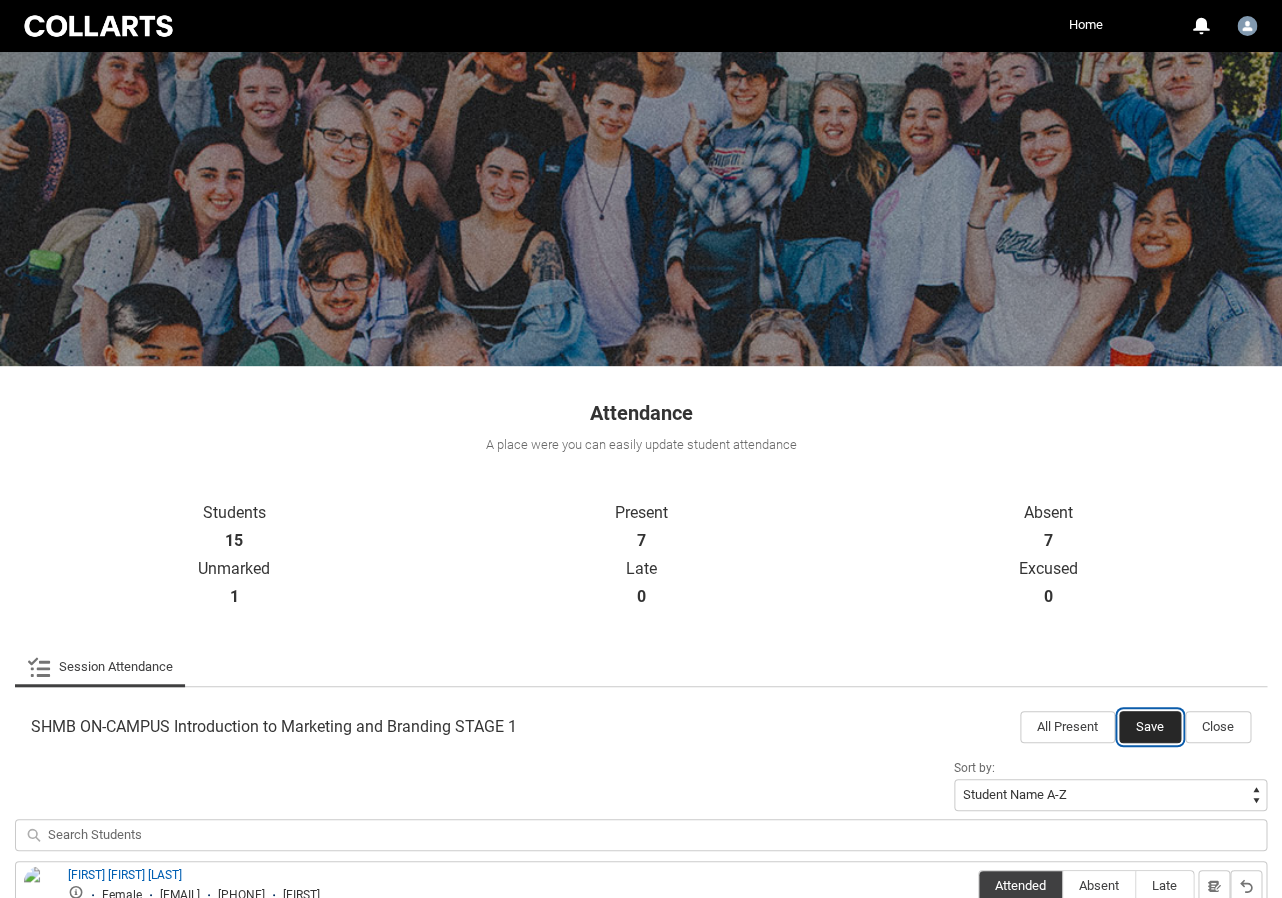 click on "Save" at bounding box center [1150, 727] 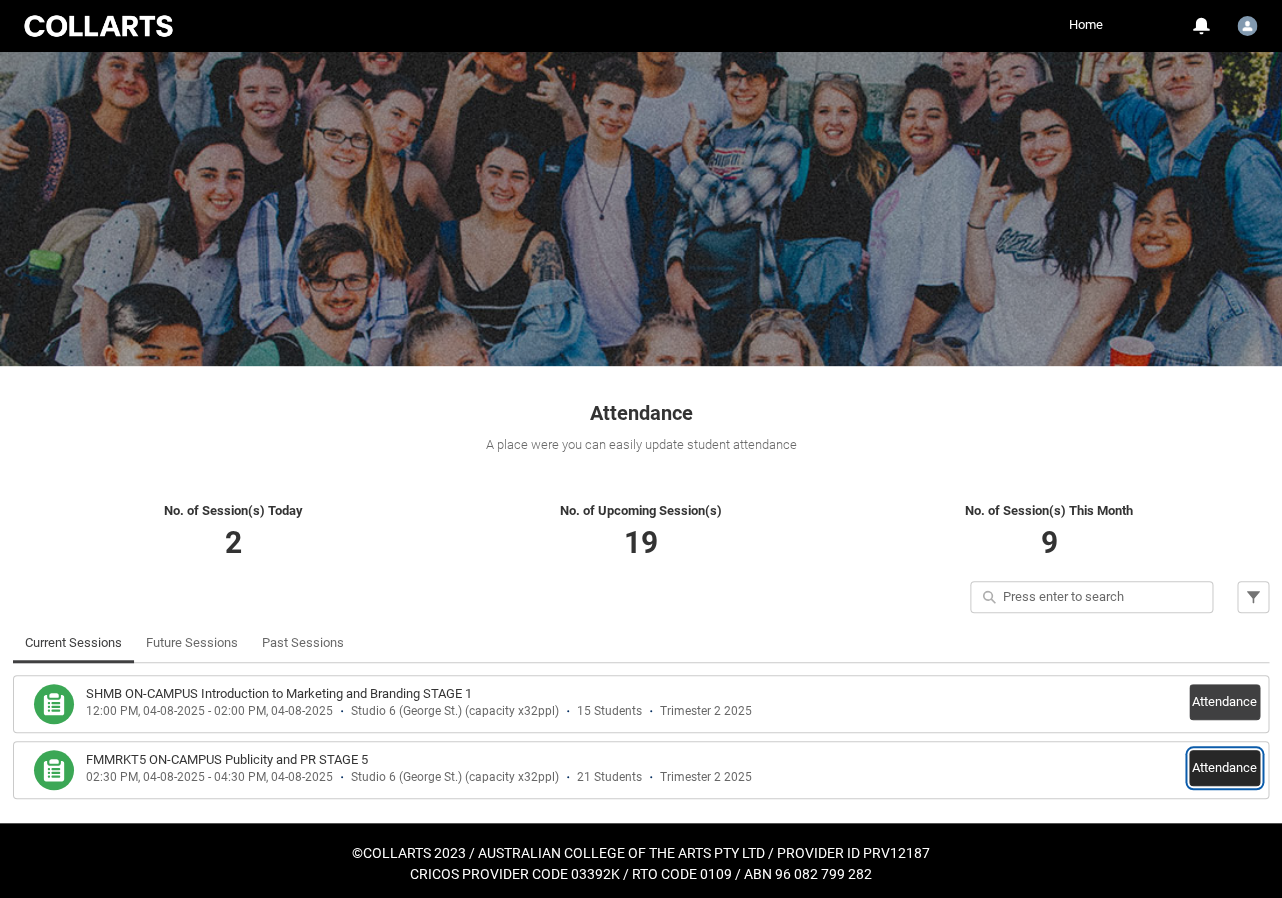 click on "Attendance" at bounding box center [1224, 768] 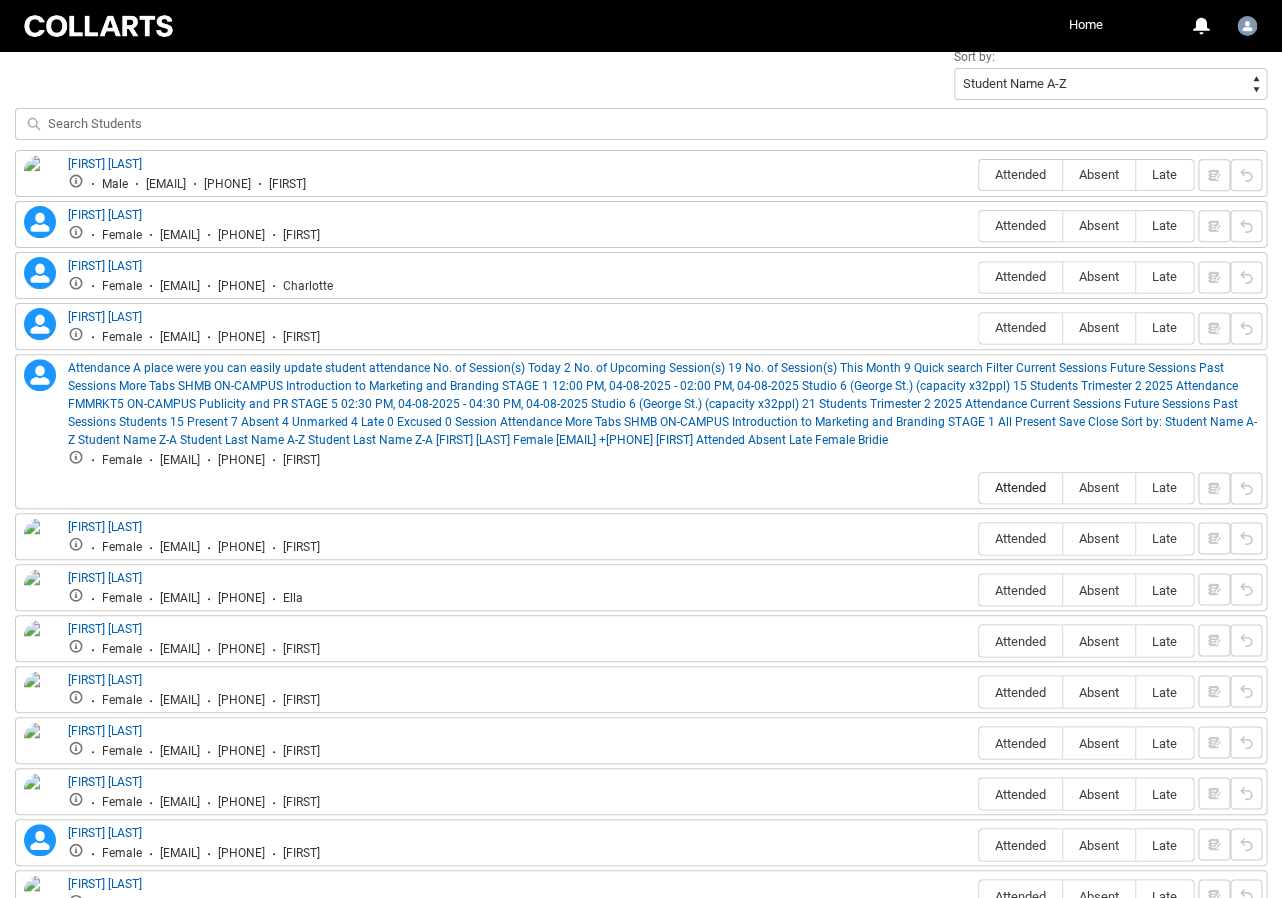 scroll, scrollTop: 721, scrollLeft: 0, axis: vertical 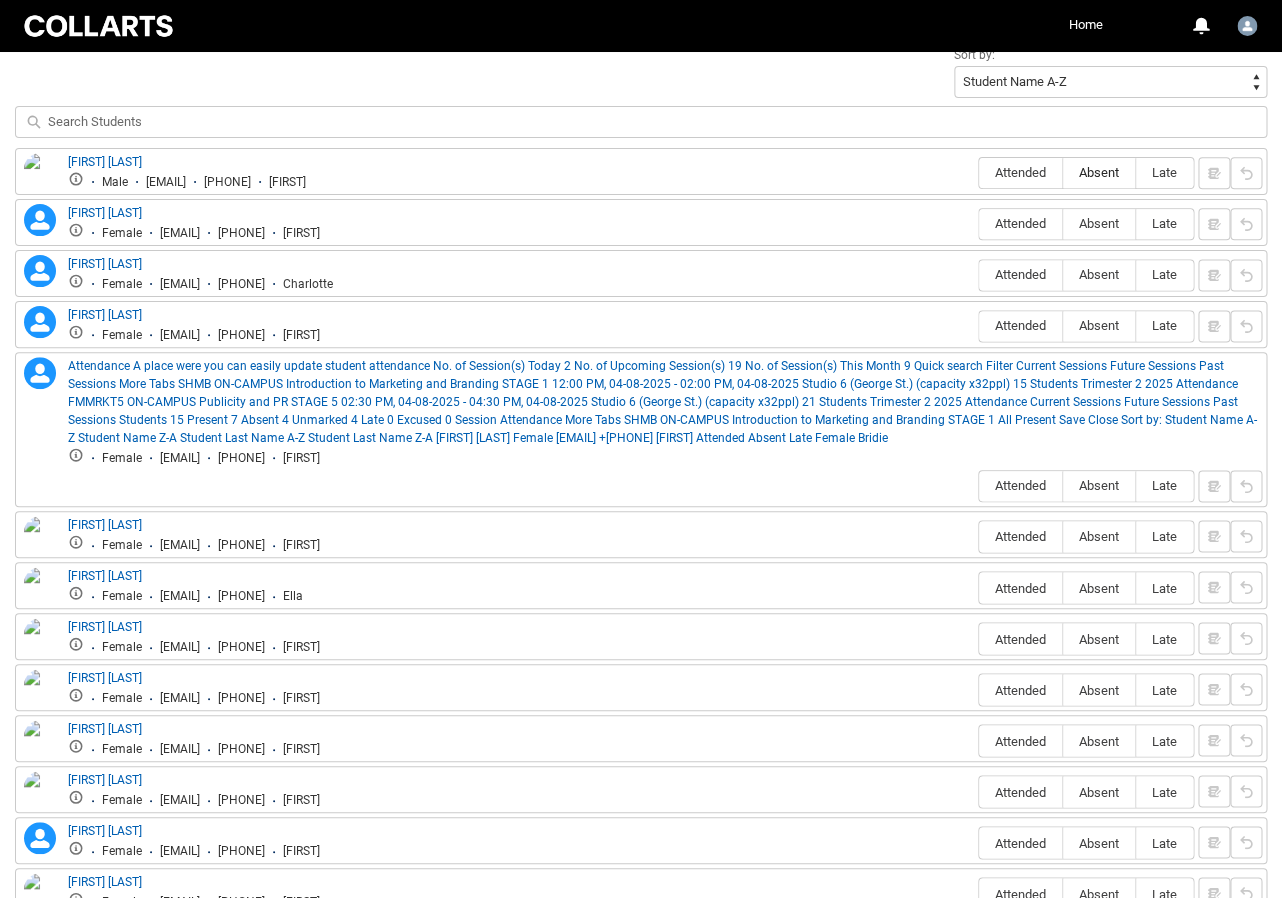 drag, startPoint x: 1103, startPoint y: 171, endPoint x: 1102, endPoint y: 184, distance: 13.038404 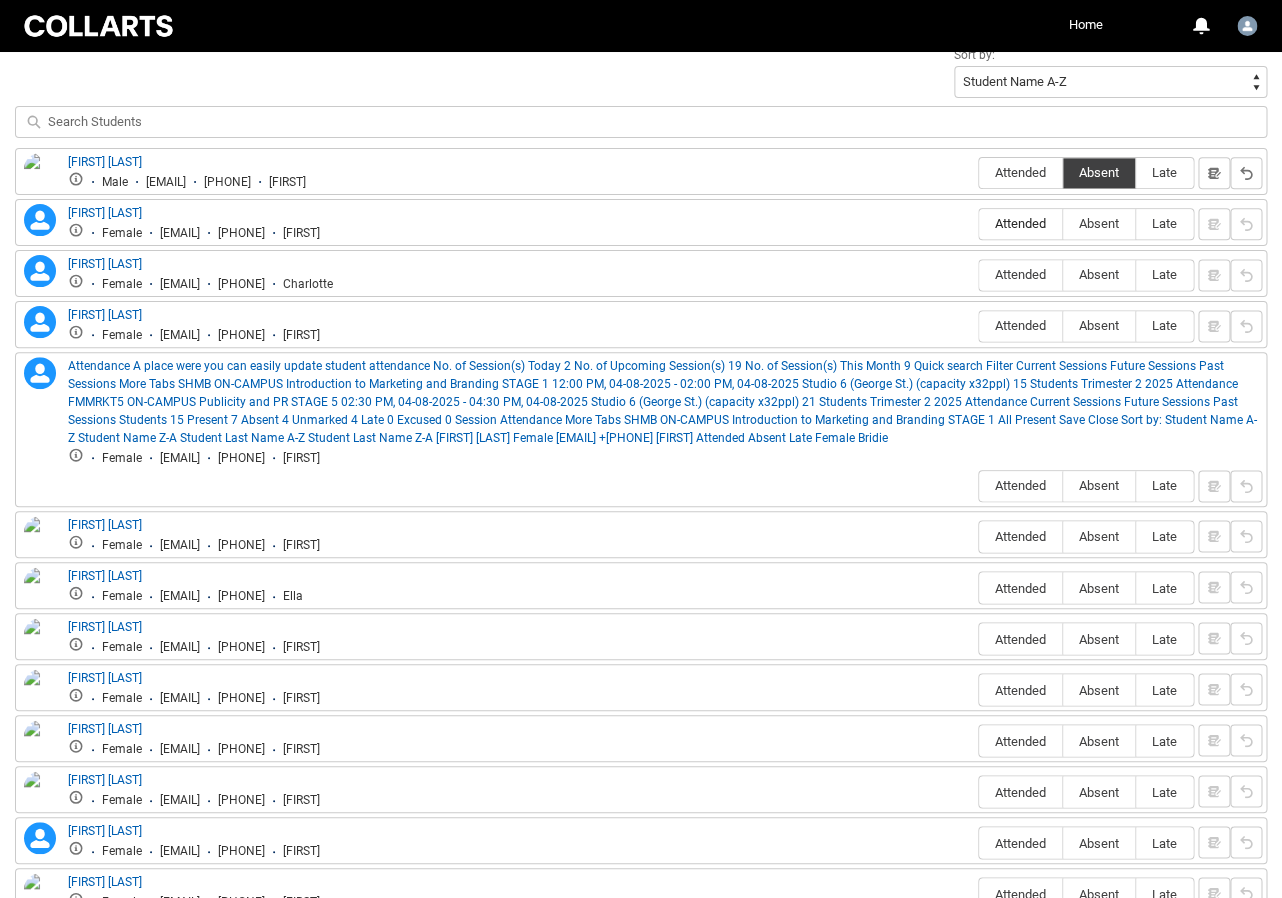 drag, startPoint x: 1015, startPoint y: 217, endPoint x: 1044, endPoint y: 223, distance: 29.614185 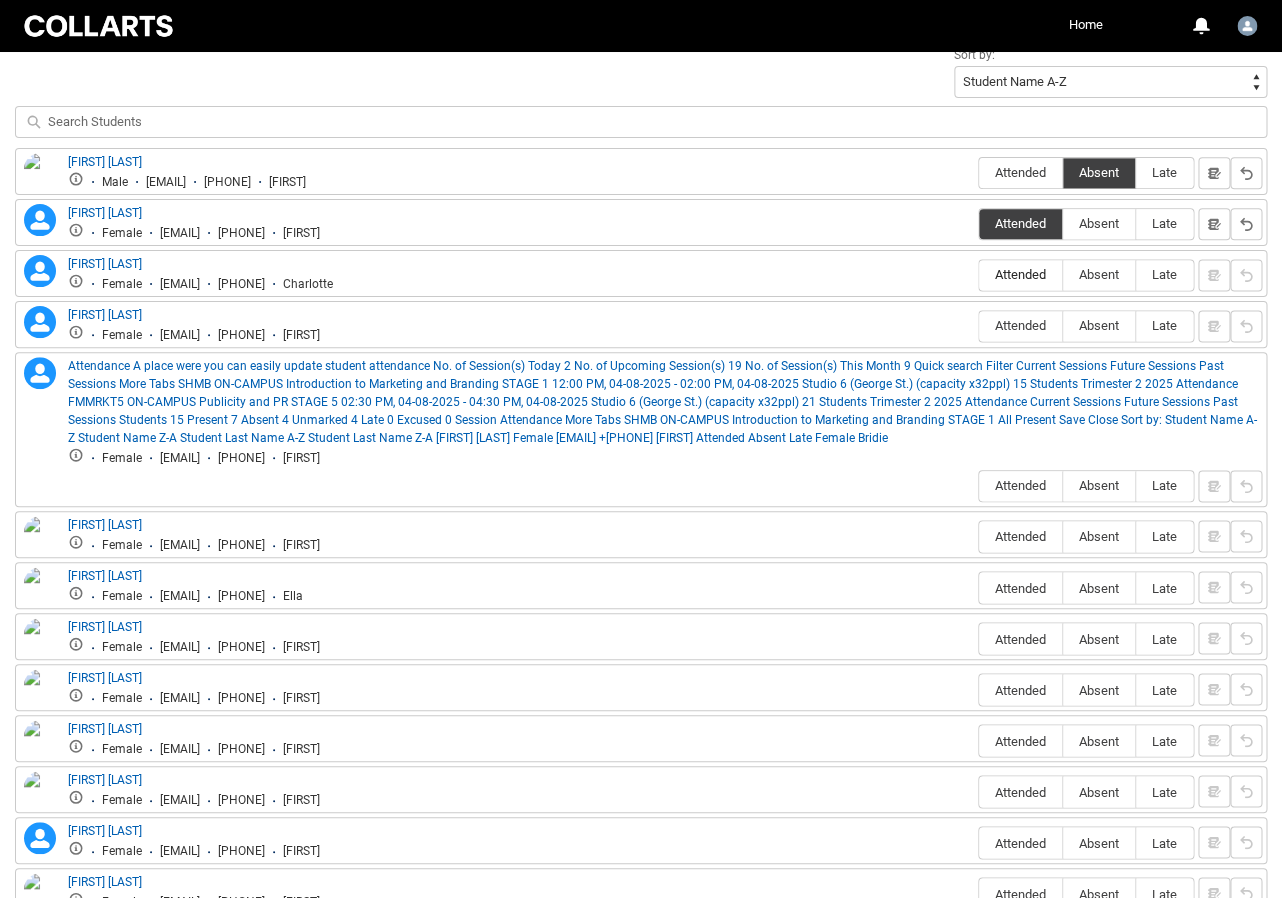 click on "Attended" at bounding box center (1020, 274) 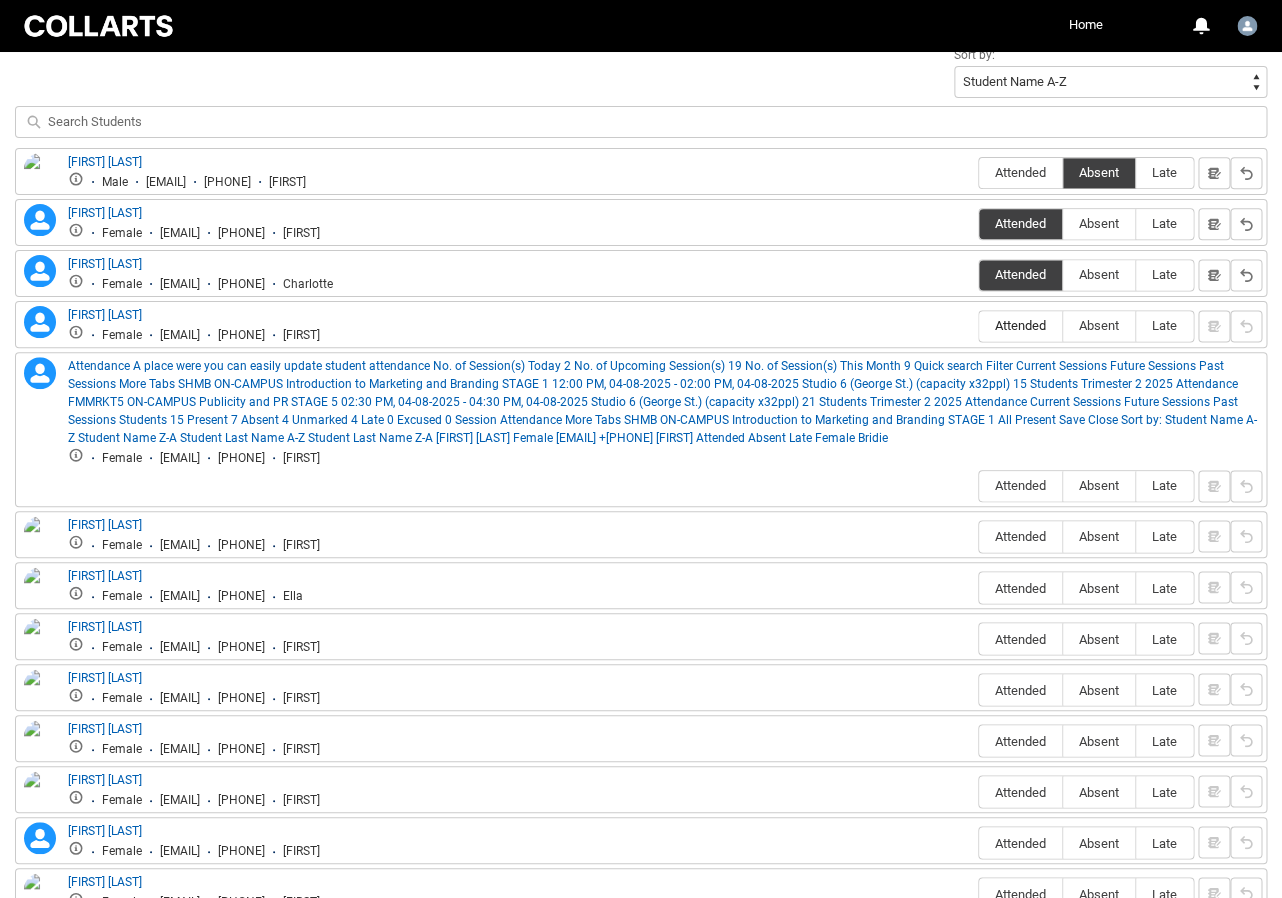 click on "Attended" at bounding box center [1020, 325] 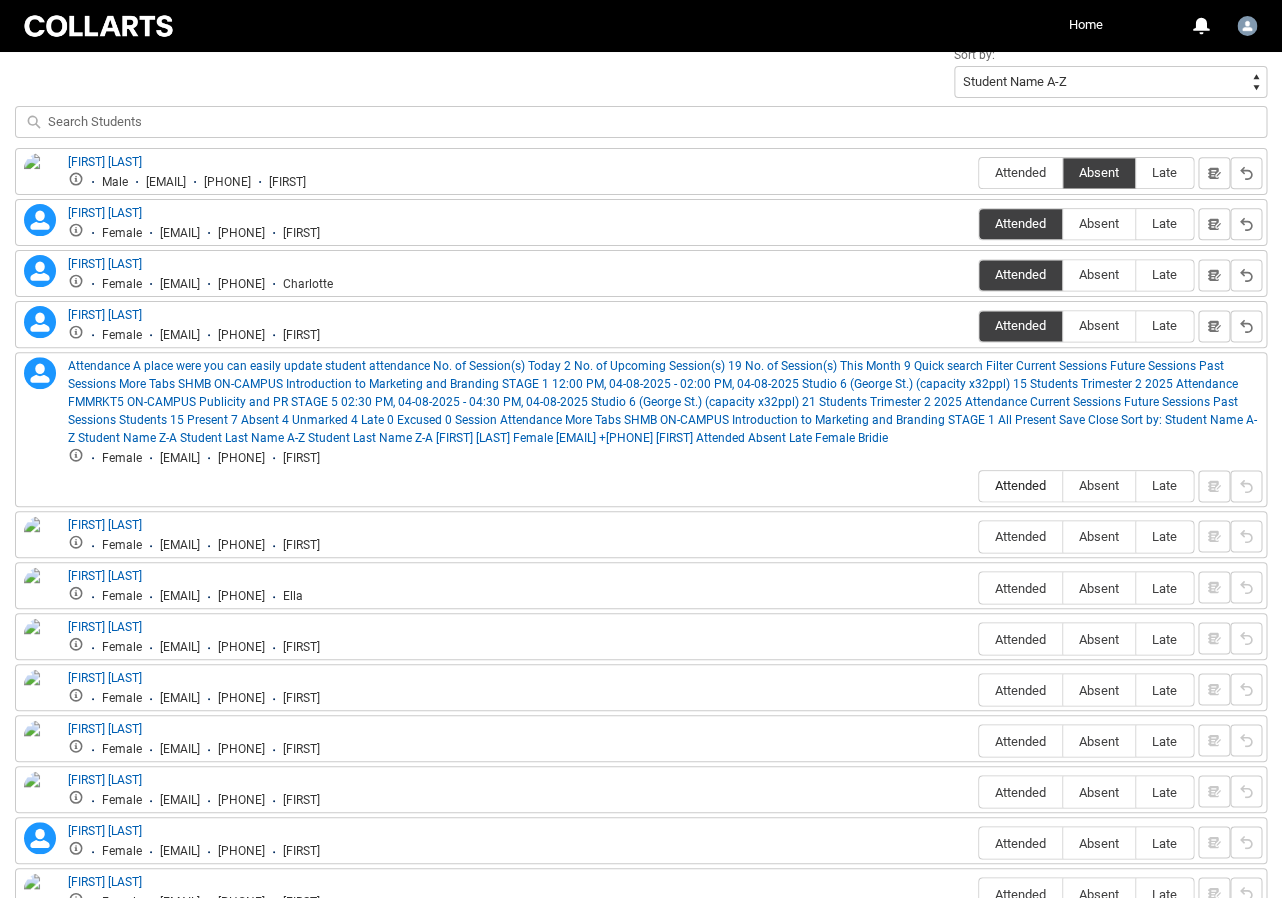 click on "Attended" at bounding box center (1020, 486) 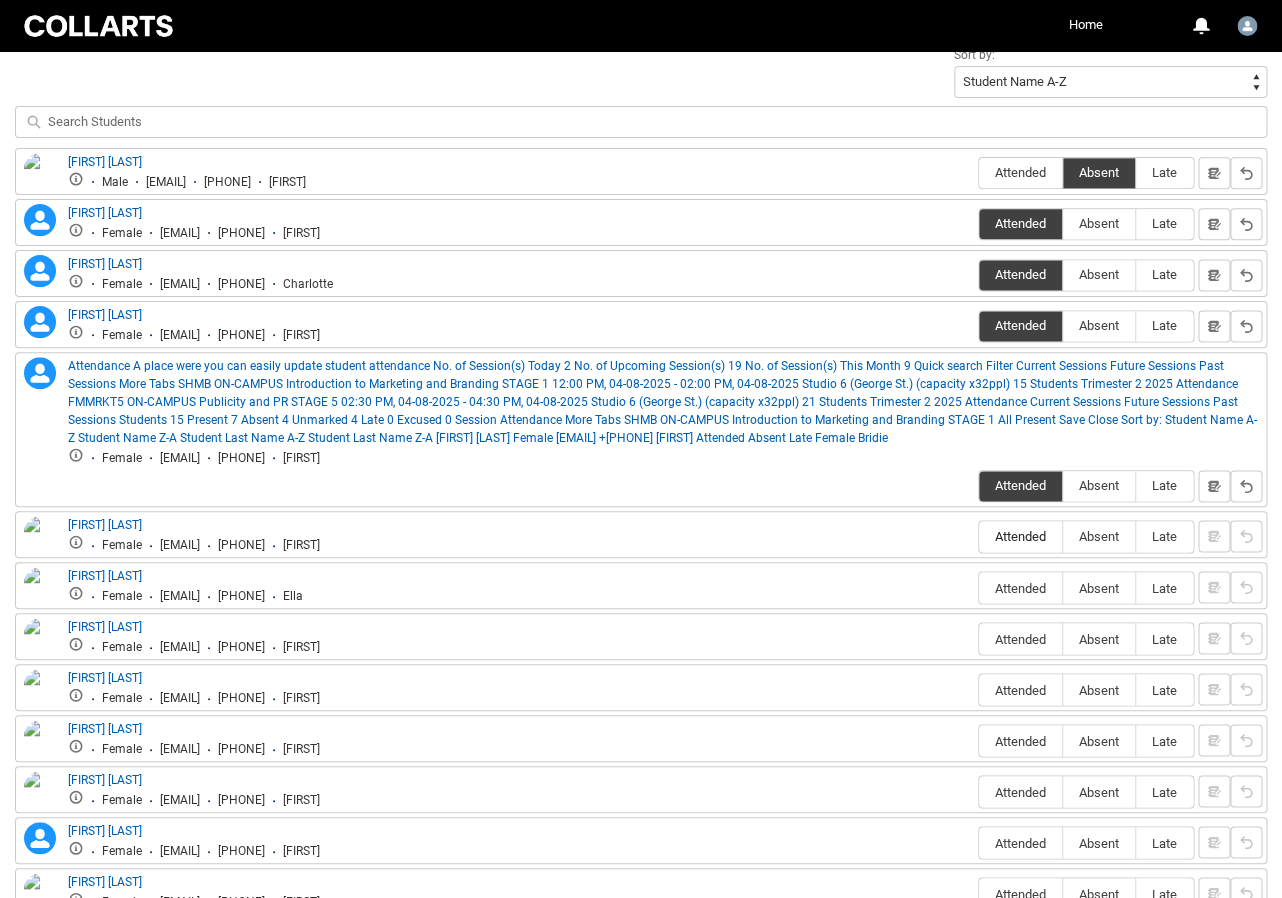 drag, startPoint x: 1012, startPoint y: 424, endPoint x: 1024, endPoint y: 426, distance: 12.165525 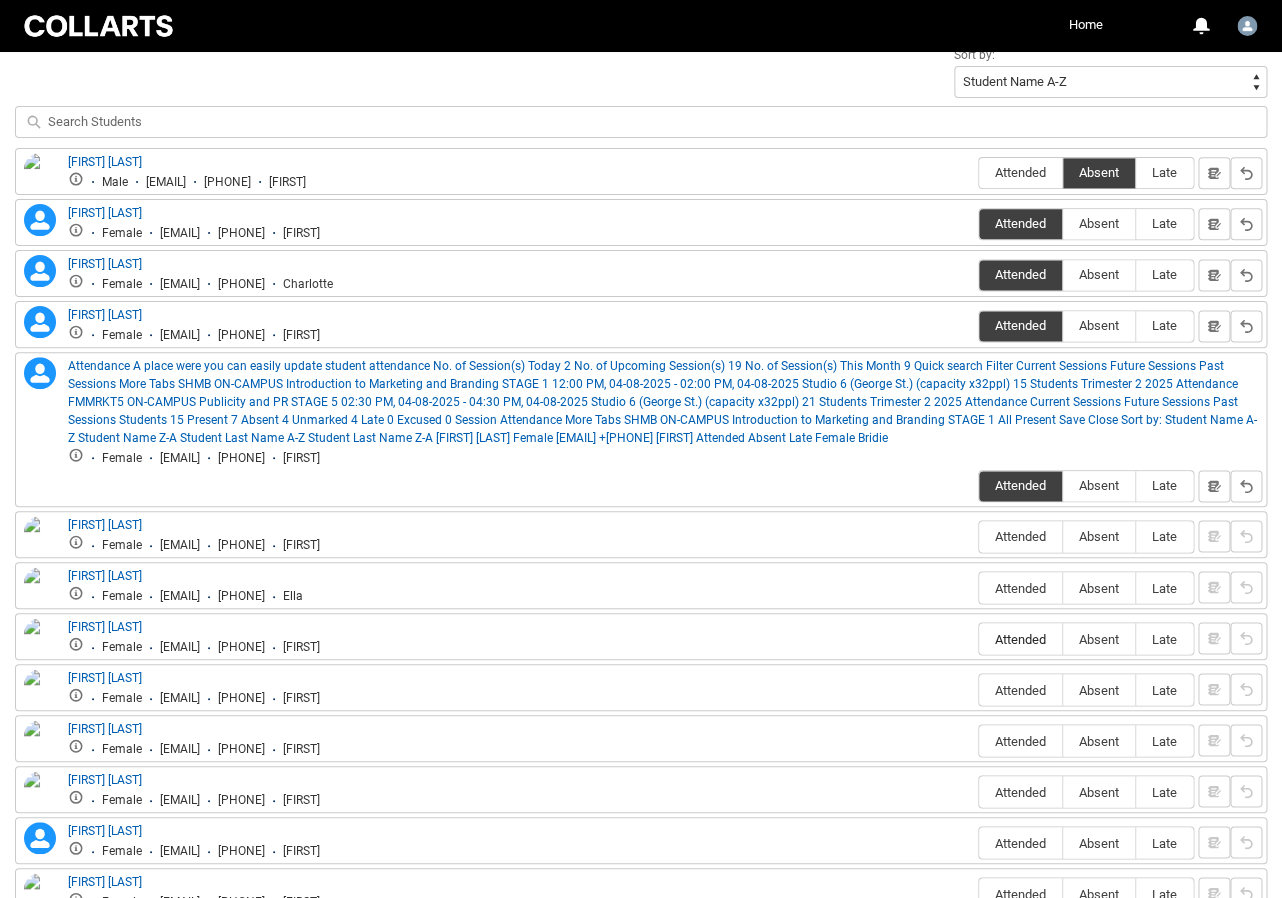 click on "Attended" at bounding box center (1020, 638) 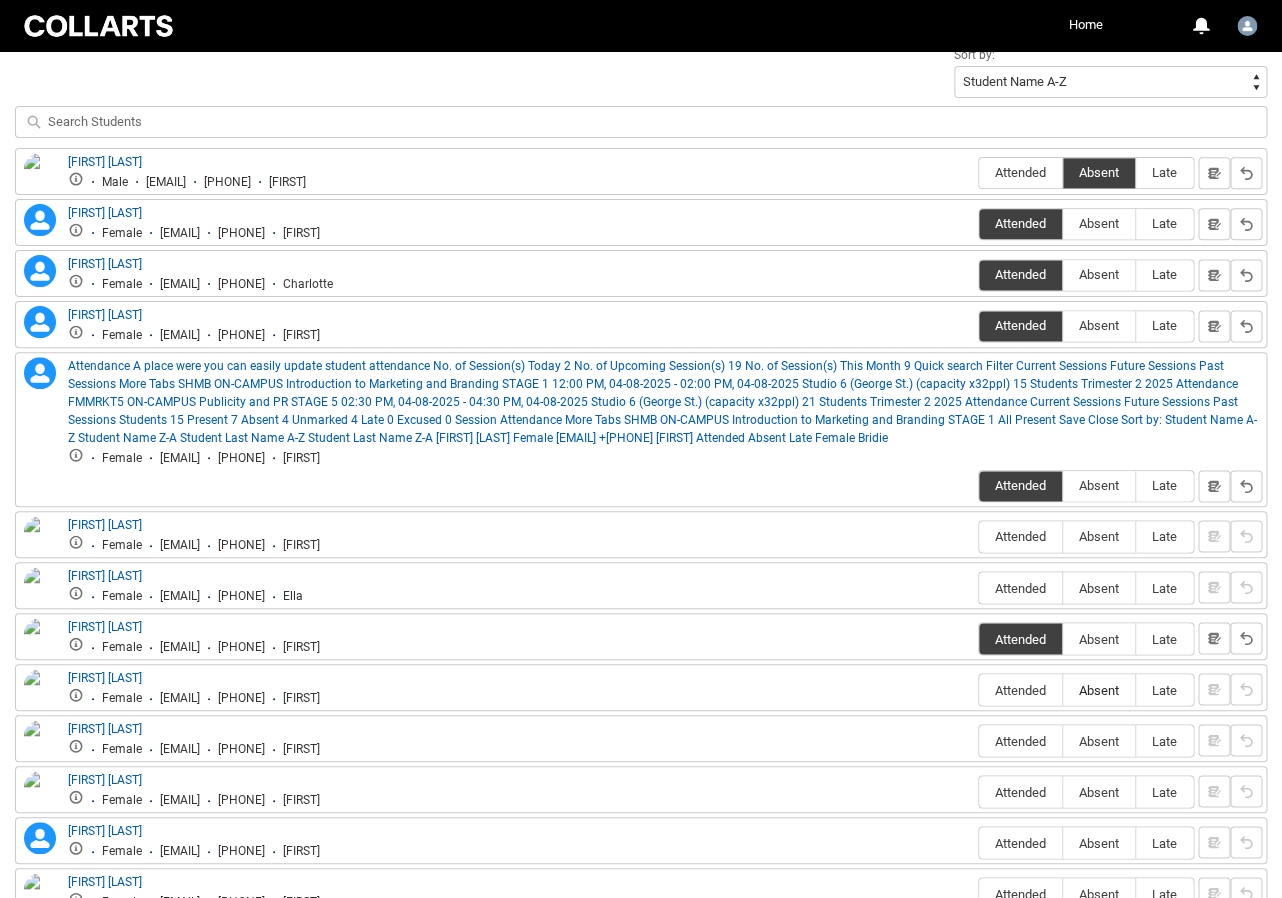 click on "Absent" at bounding box center [1099, 689] 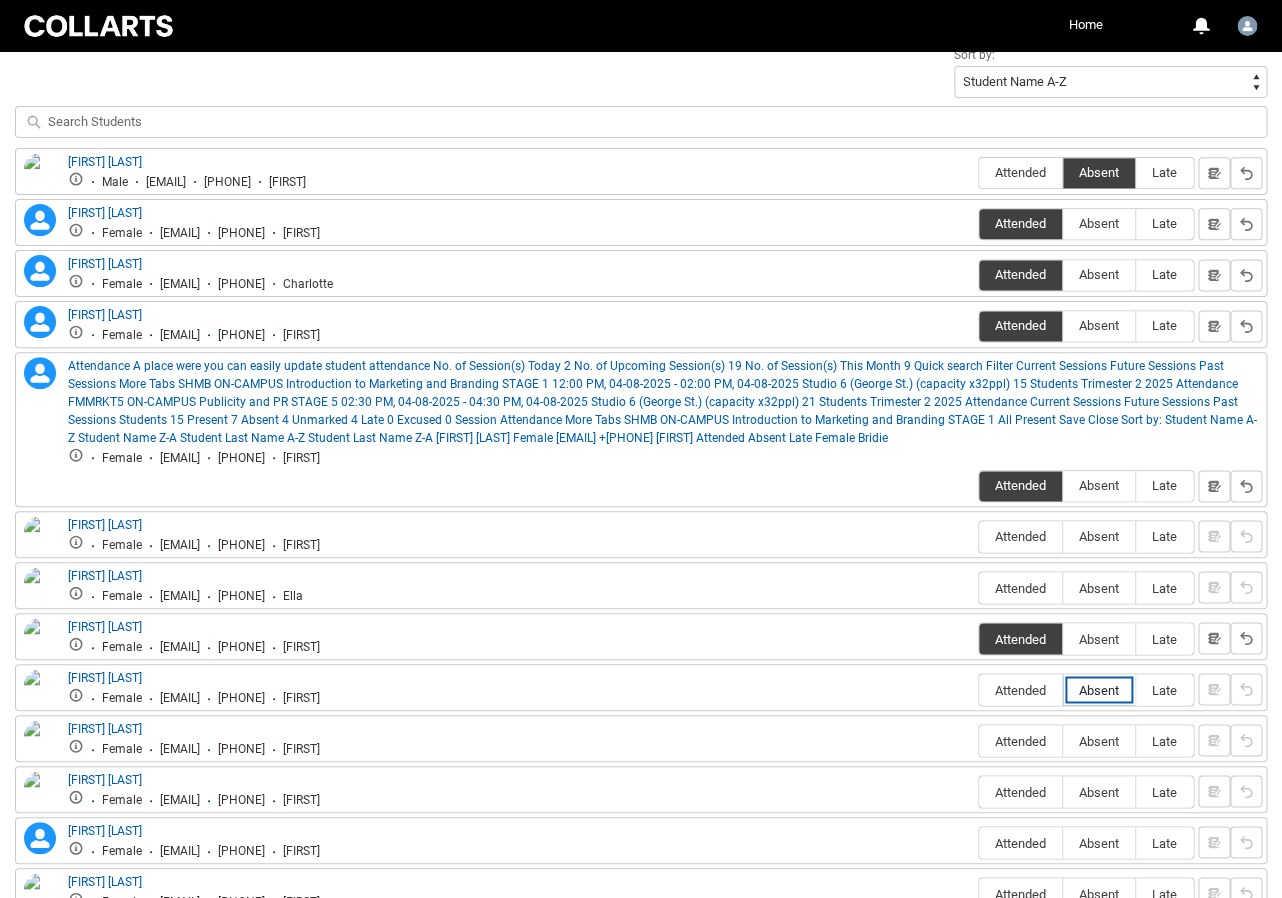 click on "Absent" at bounding box center (1062, 689) 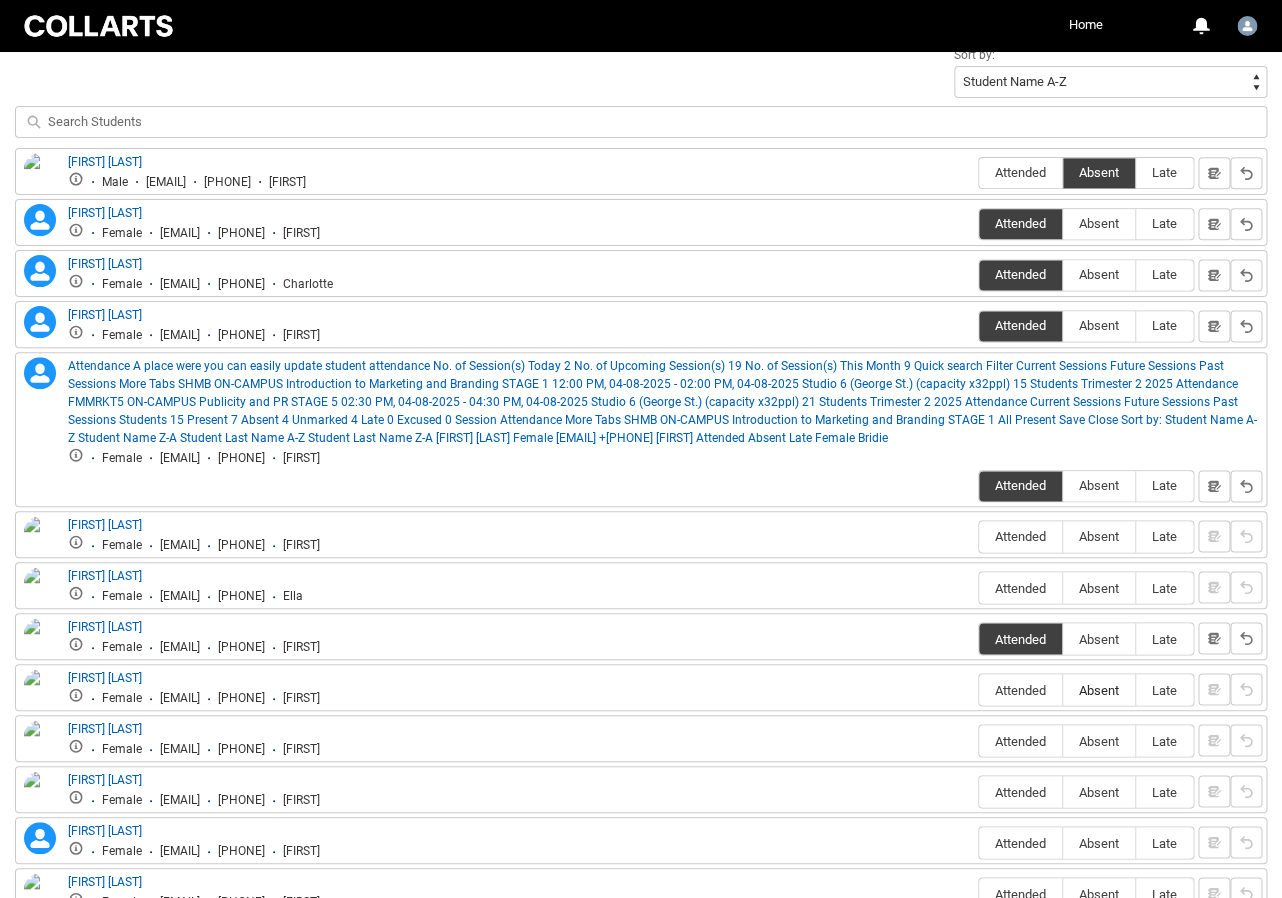 type on "Absent" 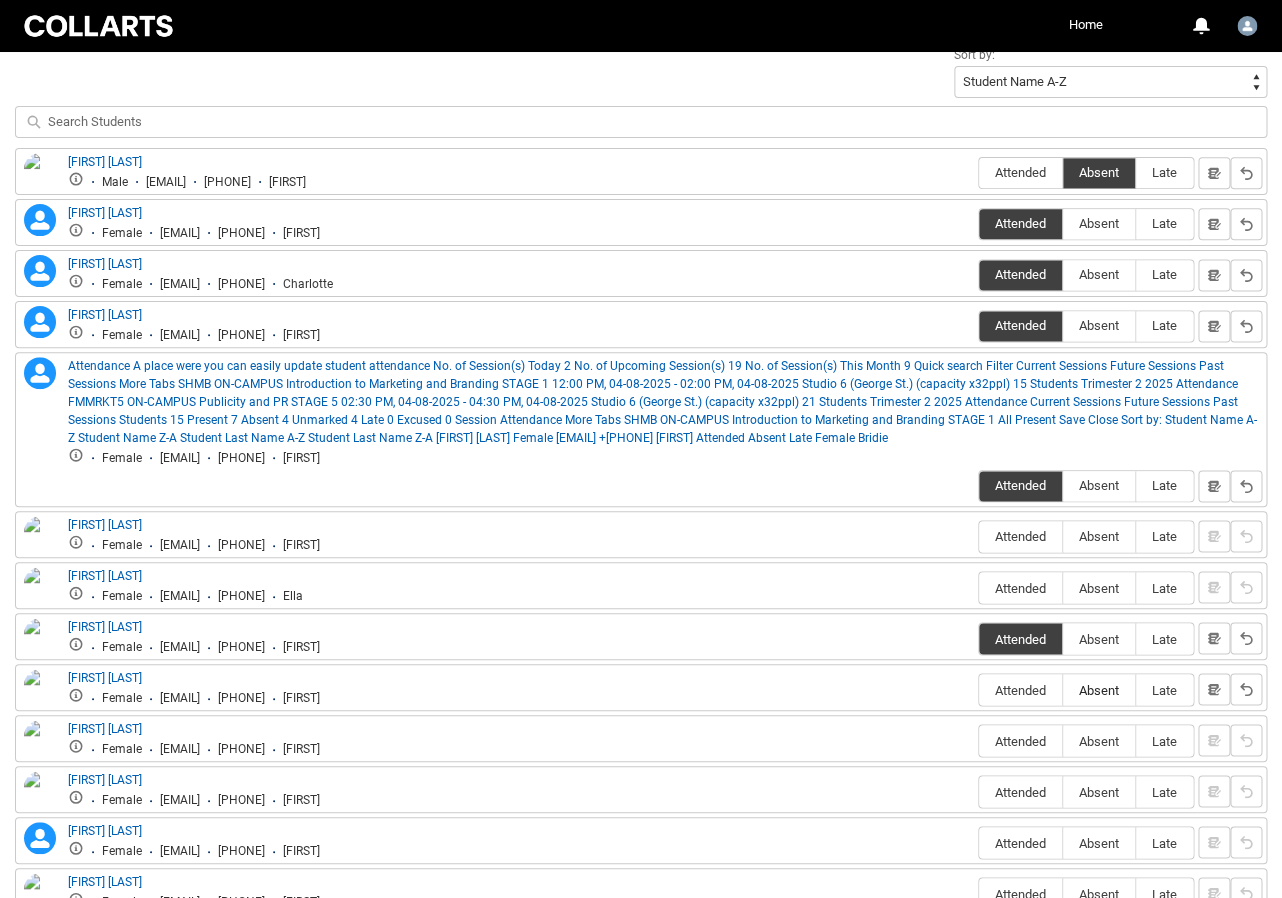 radio on "true" 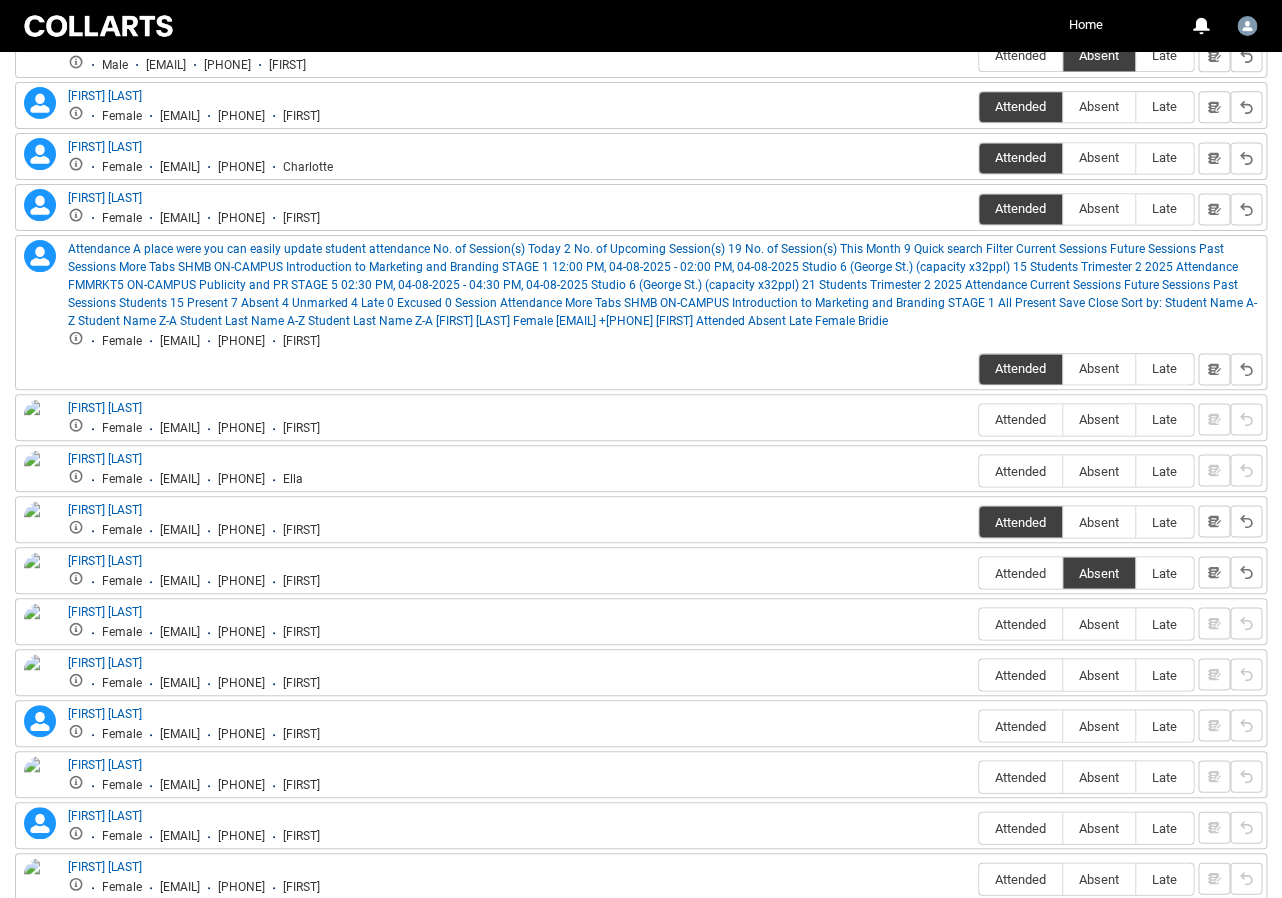 scroll, scrollTop: 840, scrollLeft: 0, axis: vertical 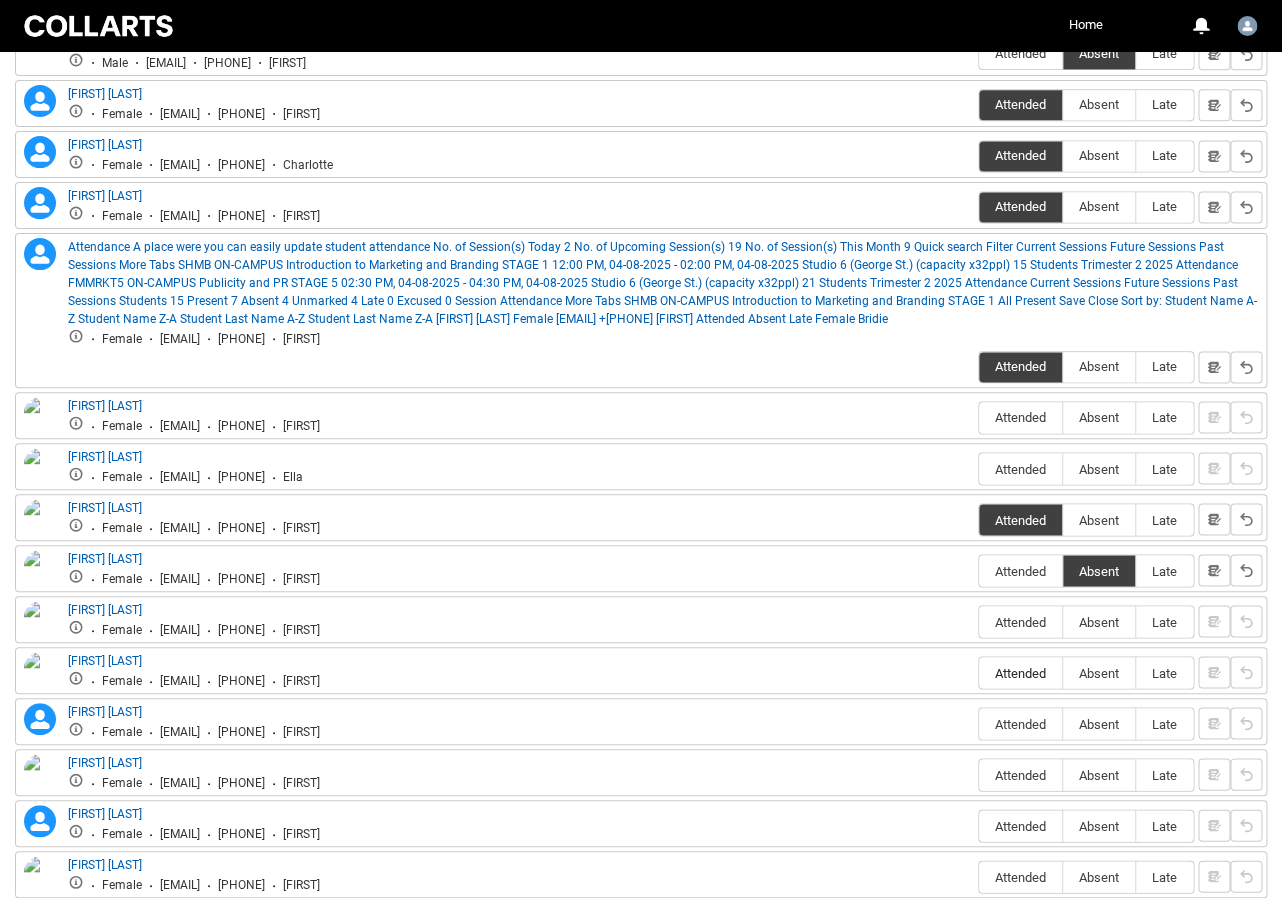 click on "Attended" at bounding box center [1020, 672] 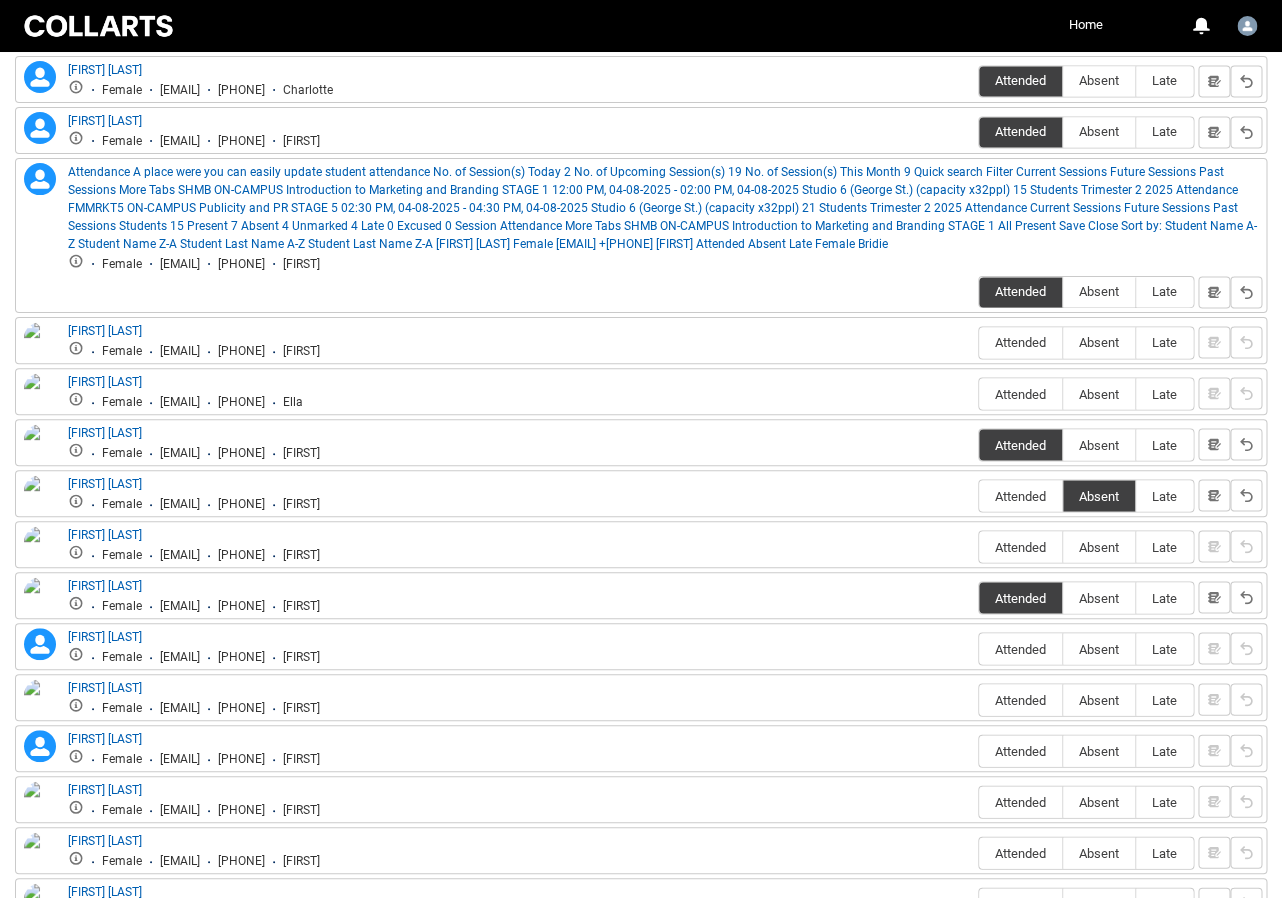 scroll, scrollTop: 921, scrollLeft: 0, axis: vertical 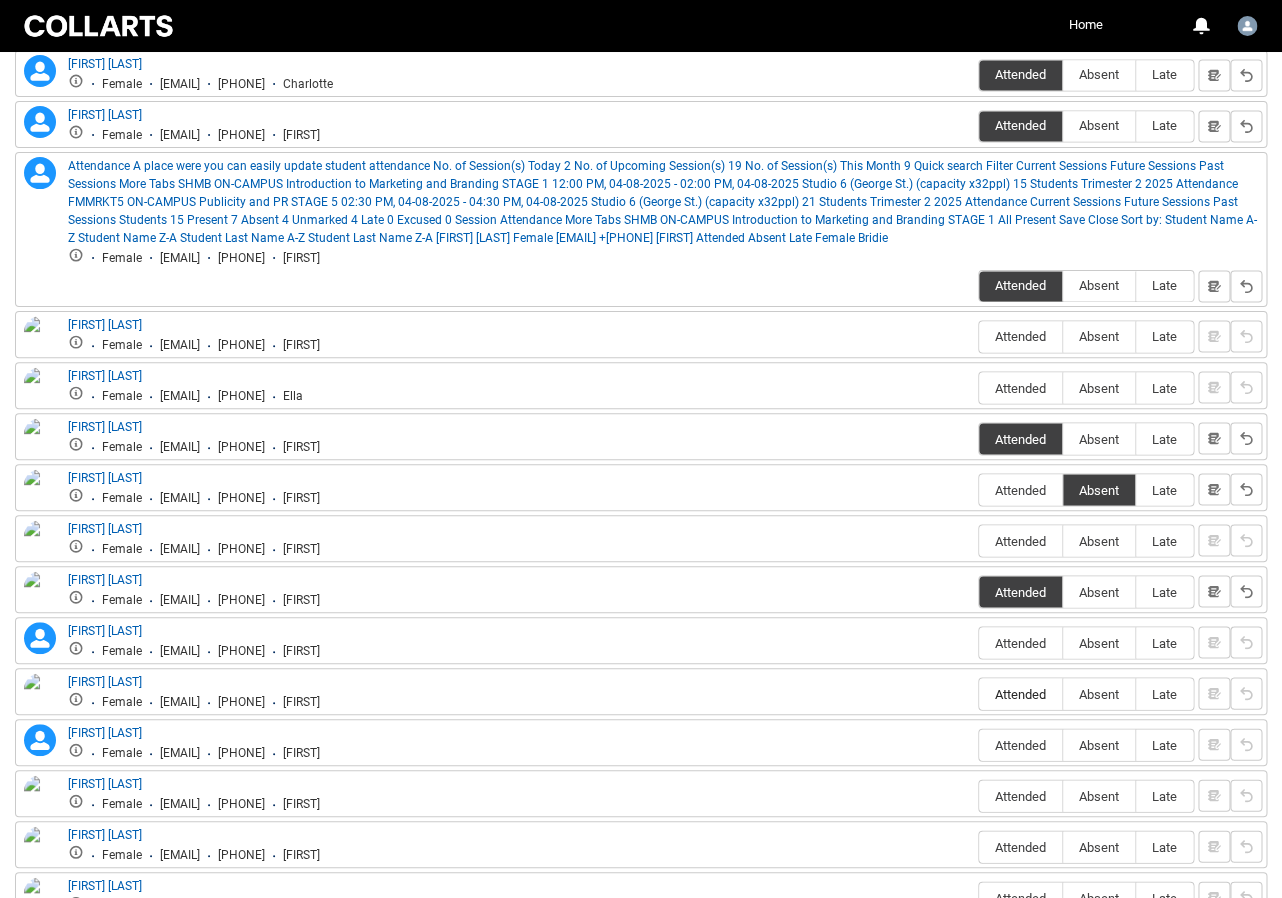click on "Attended" at bounding box center (1020, 693) 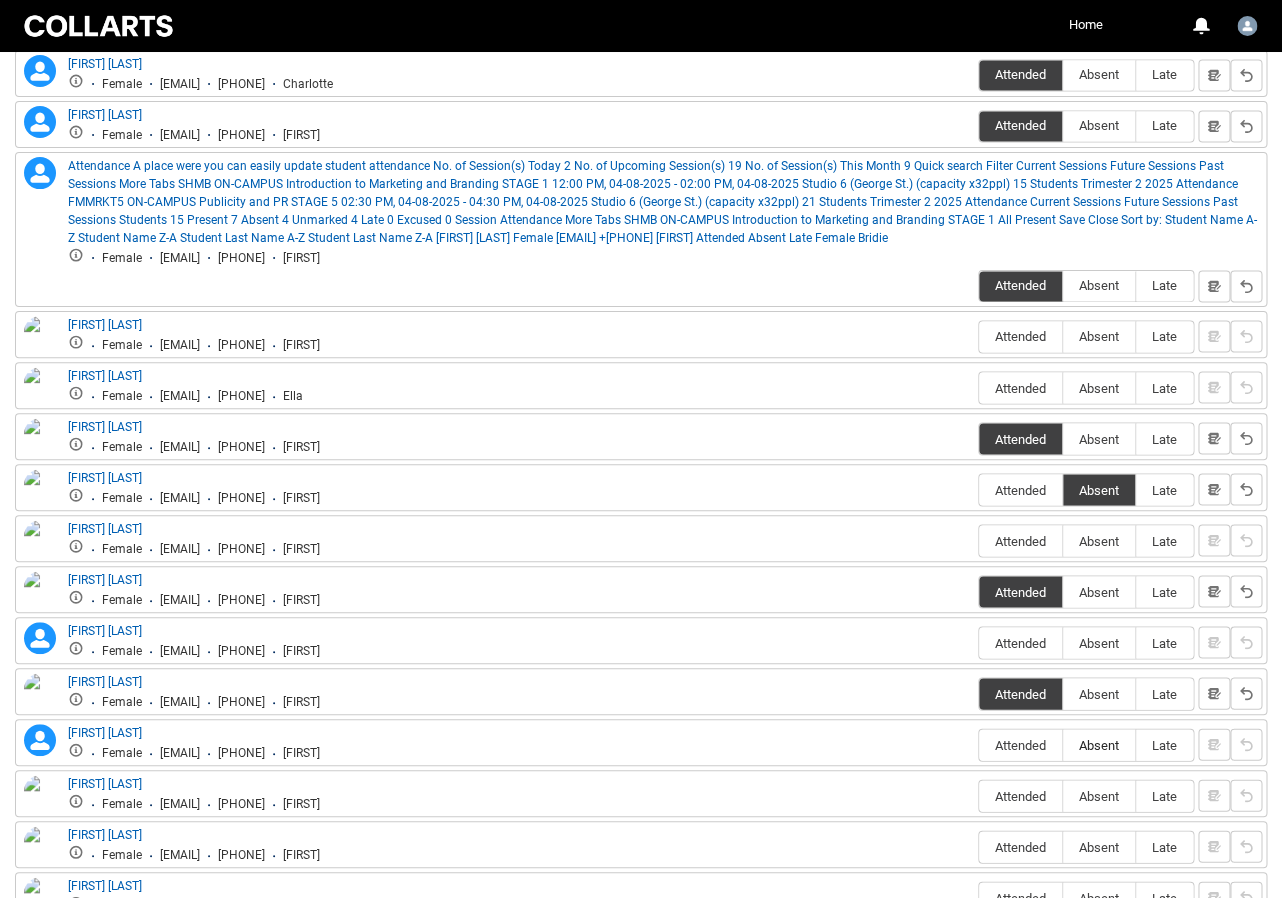 click on "Absent" at bounding box center [1099, 744] 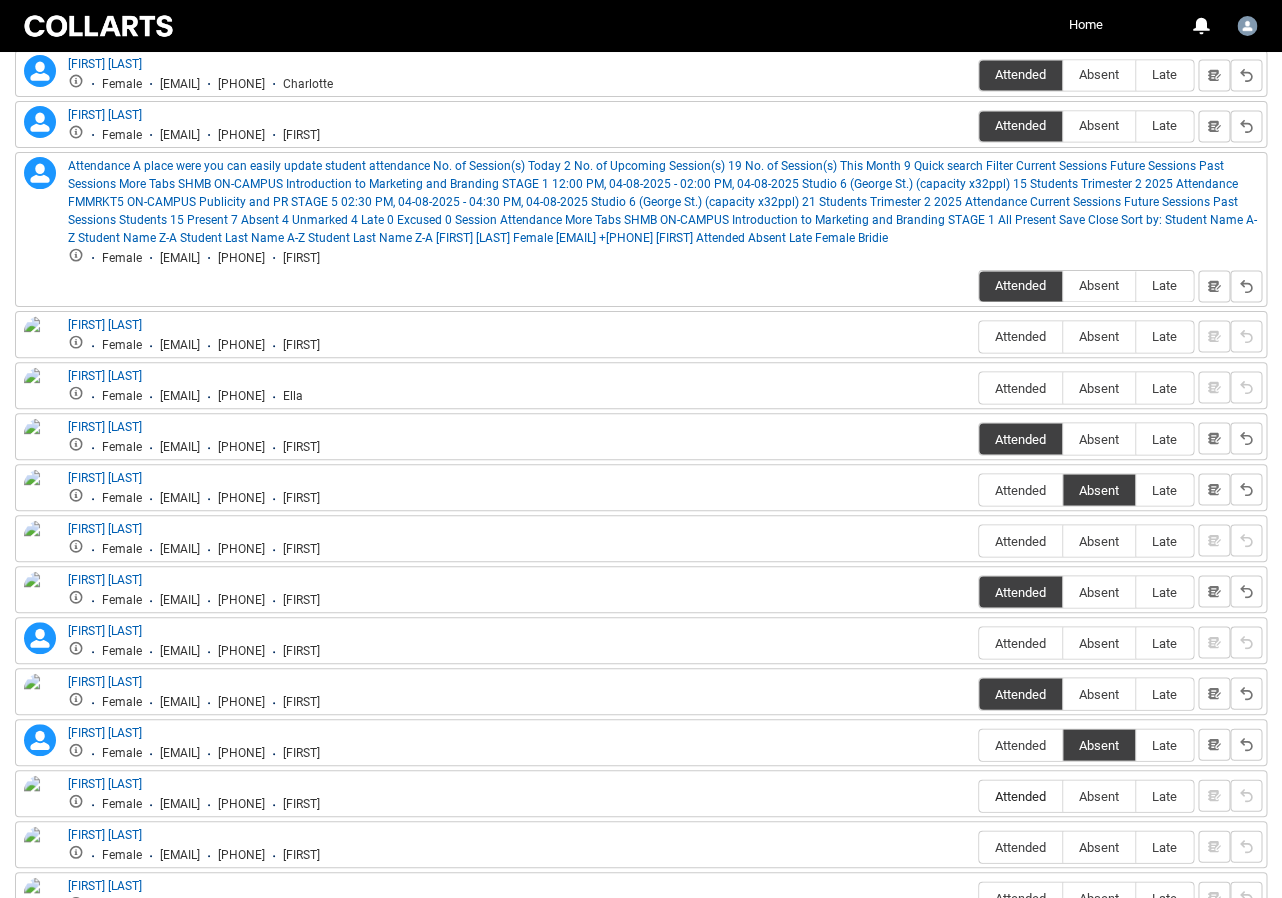 click on "Attended" at bounding box center (1020, 795) 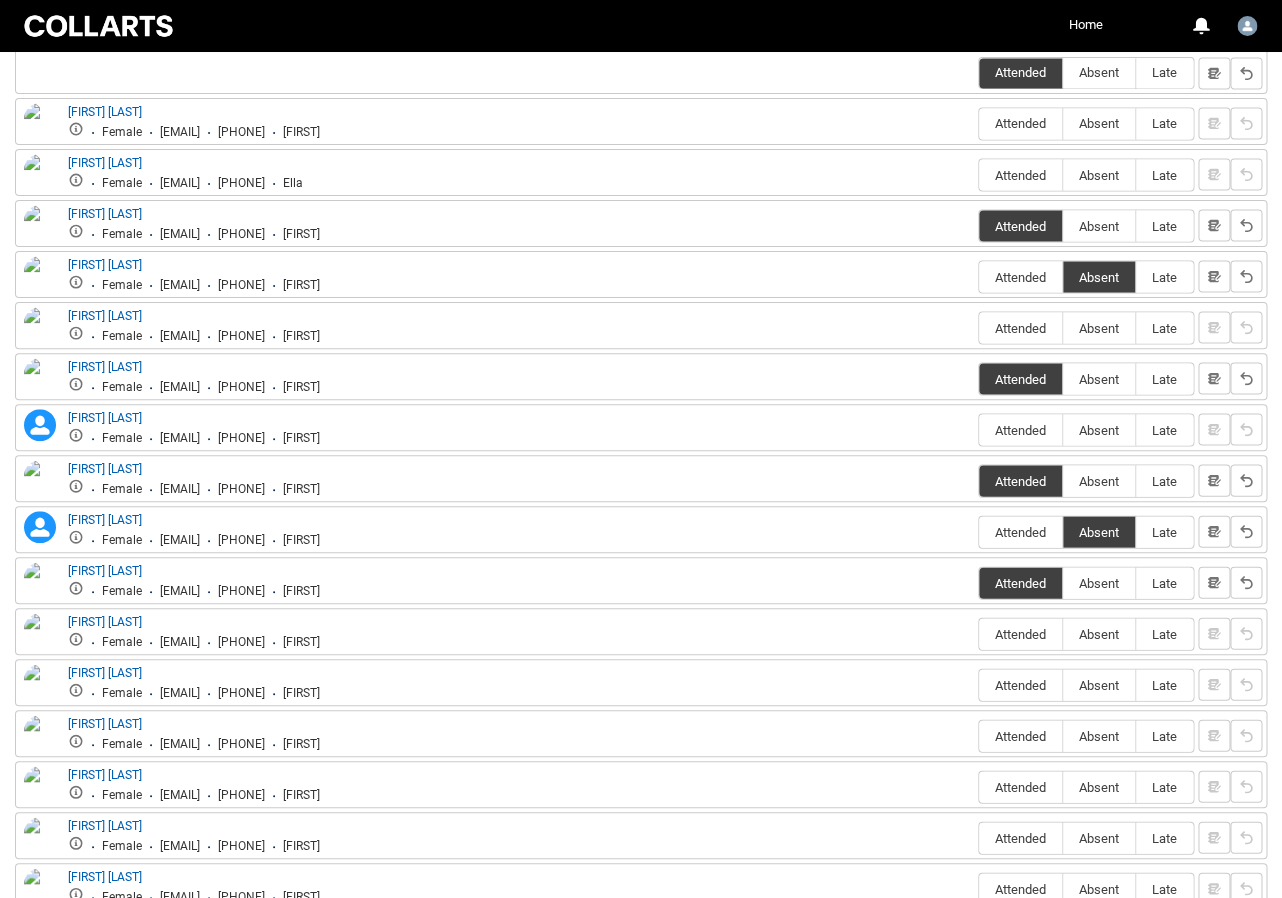scroll, scrollTop: 1136, scrollLeft: 0, axis: vertical 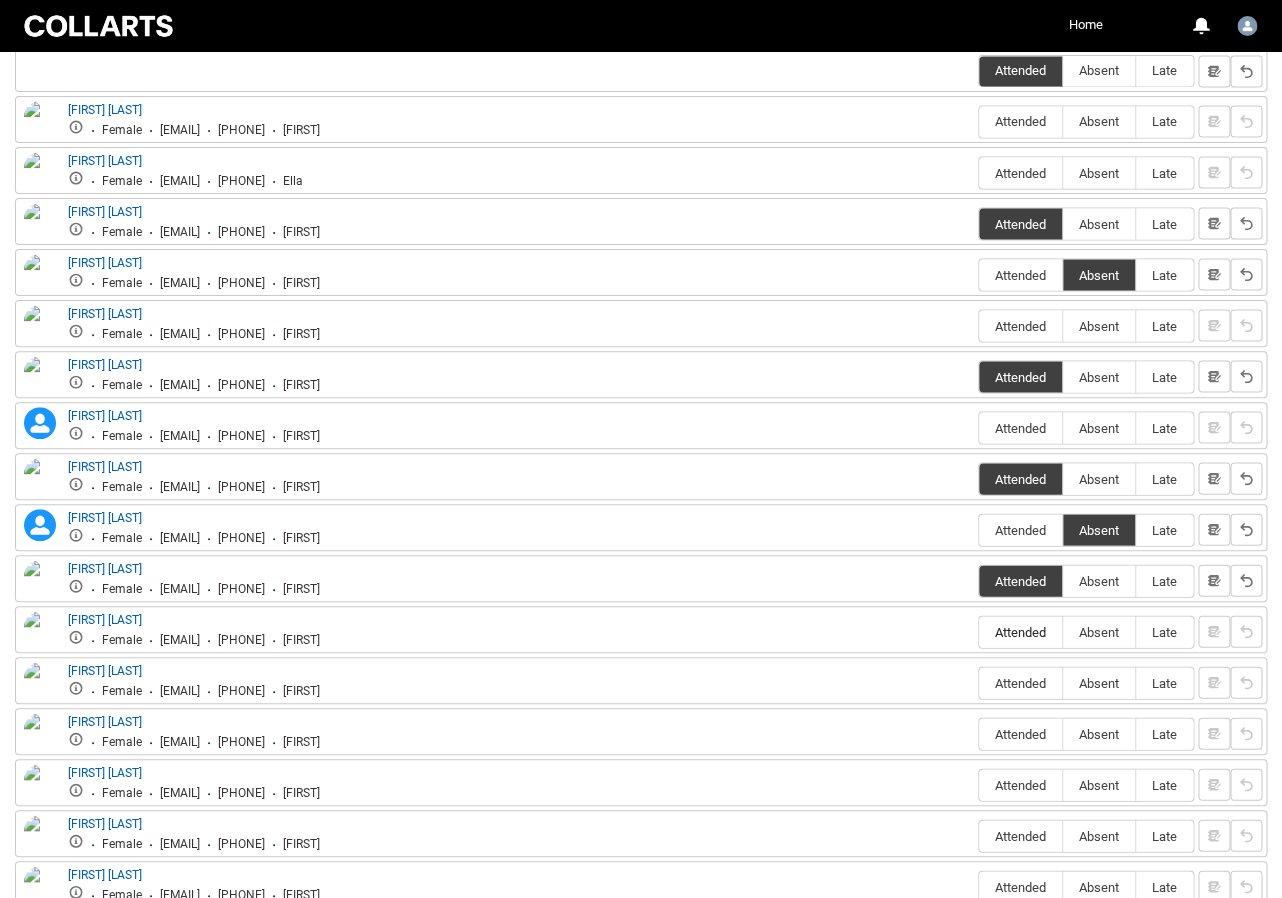 click on "Attended" at bounding box center (1020, 631) 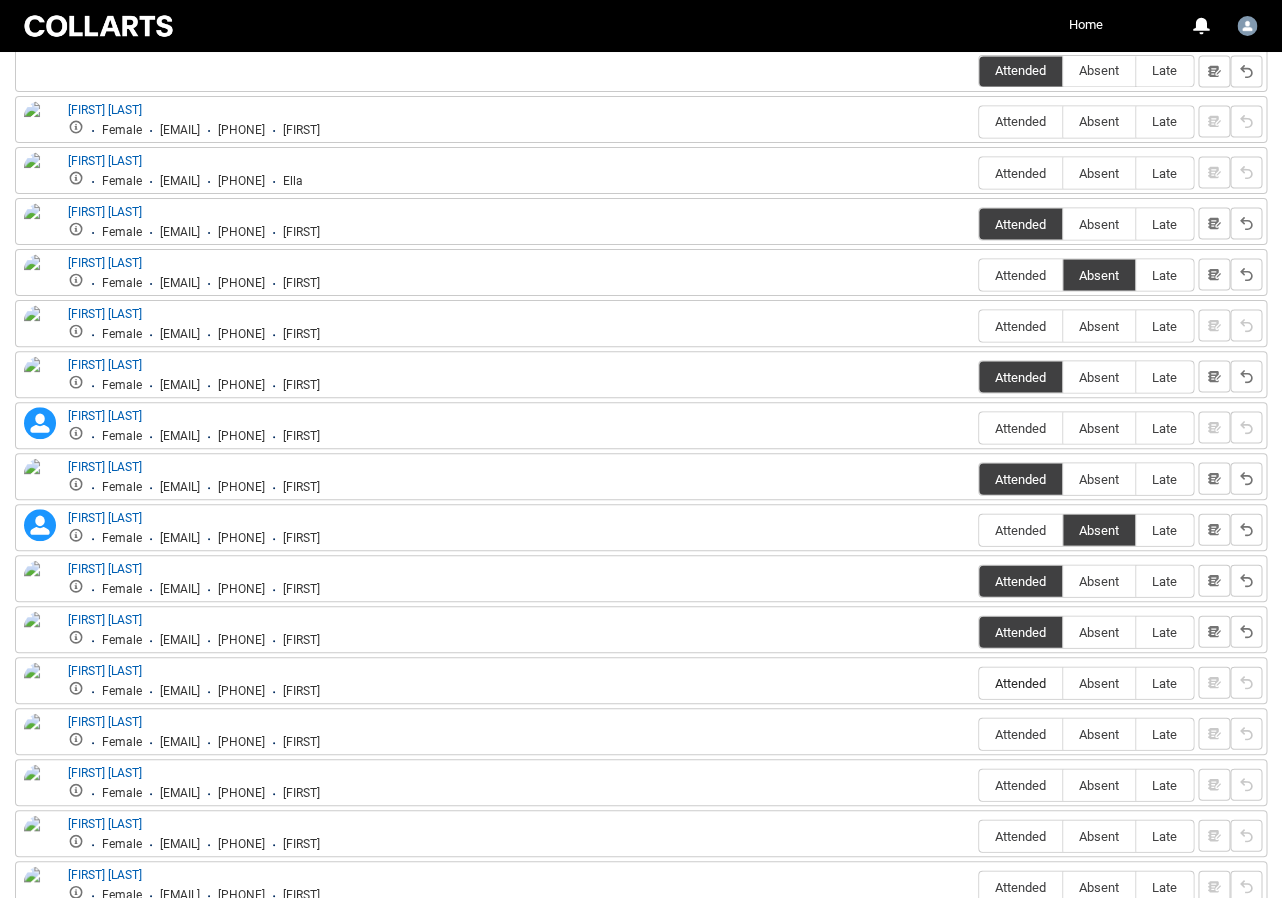 click on "Attended" at bounding box center (1020, 682) 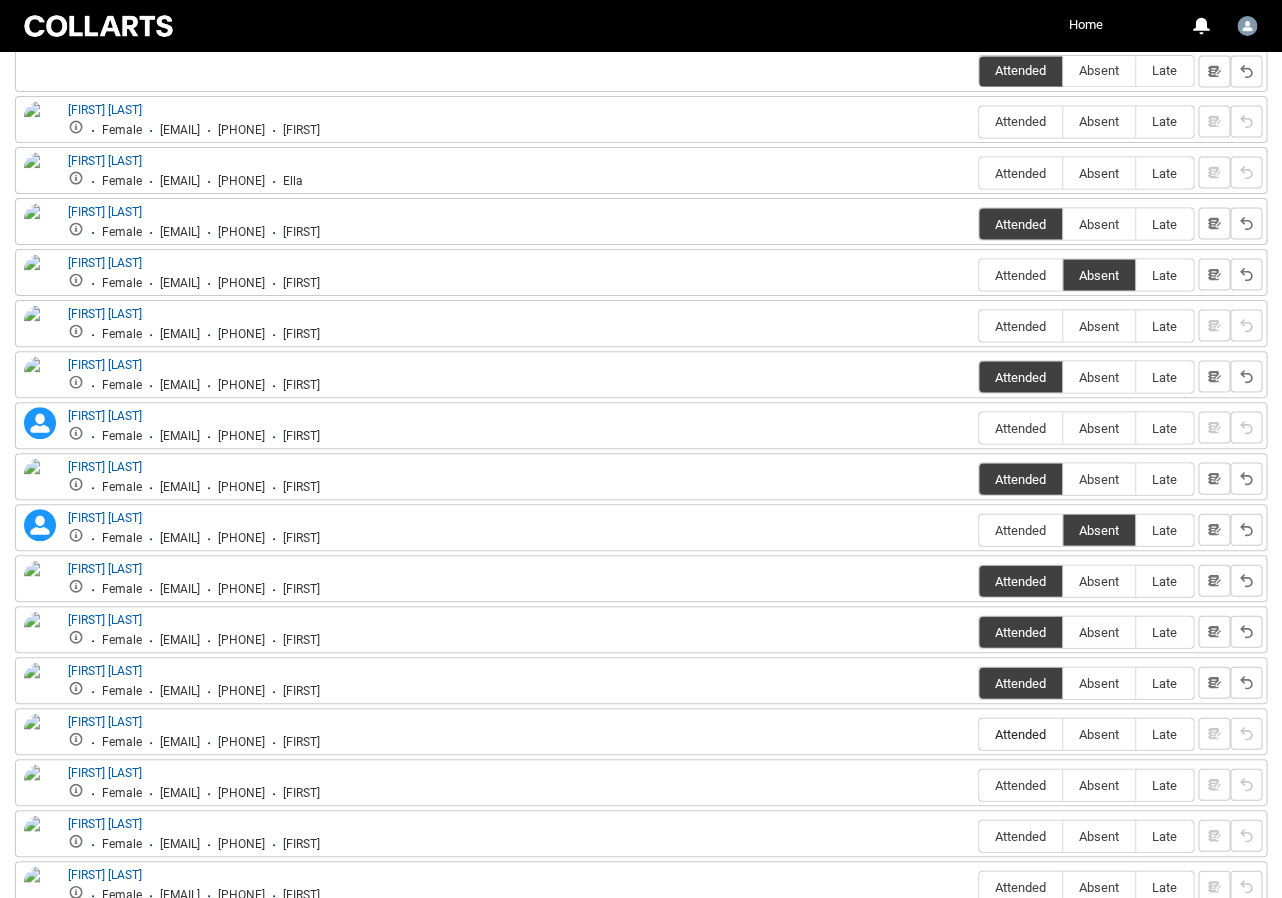 drag, startPoint x: 1021, startPoint y: 602, endPoint x: 1030, endPoint y: 613, distance: 14.21267 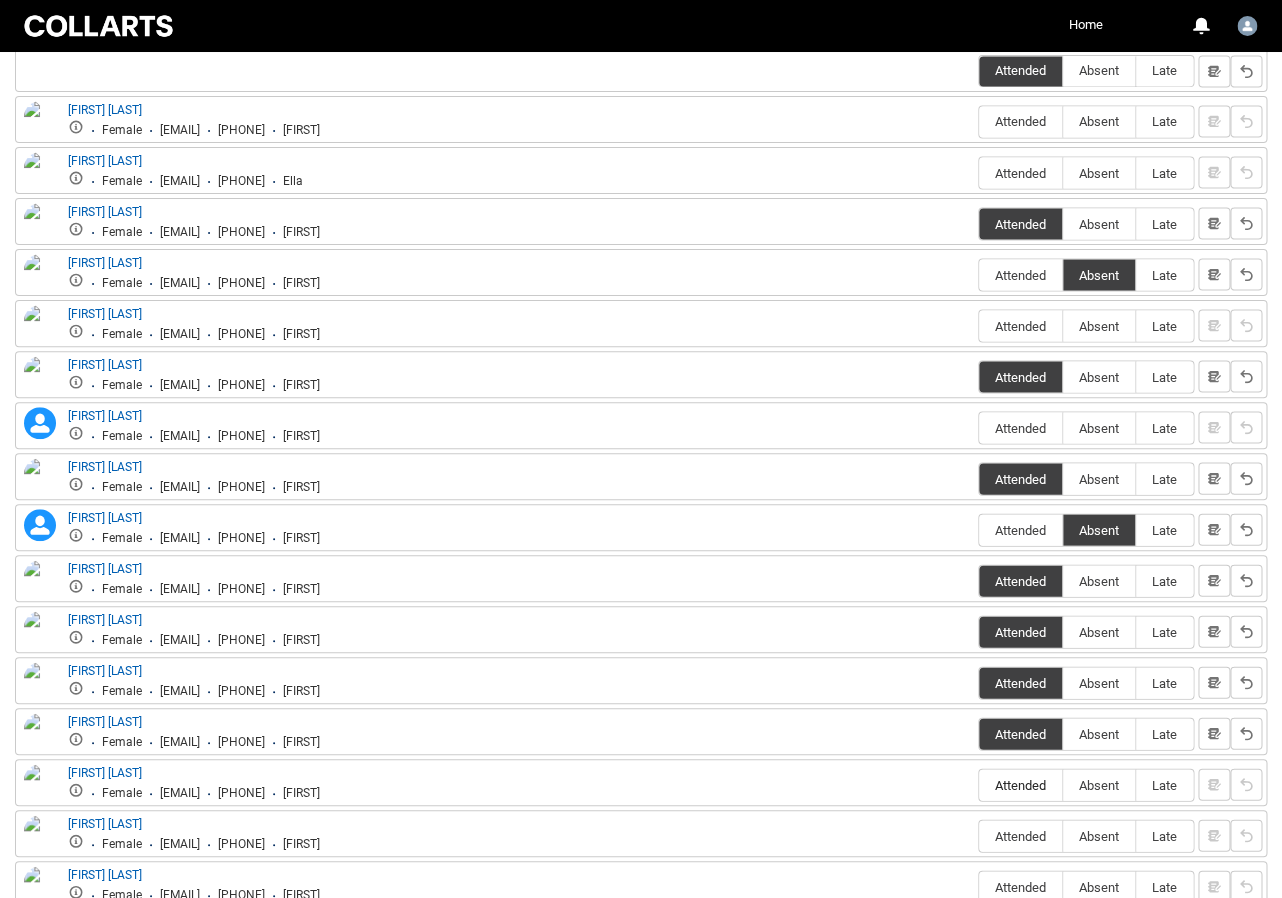 click on "Attended" at bounding box center (1020, 784) 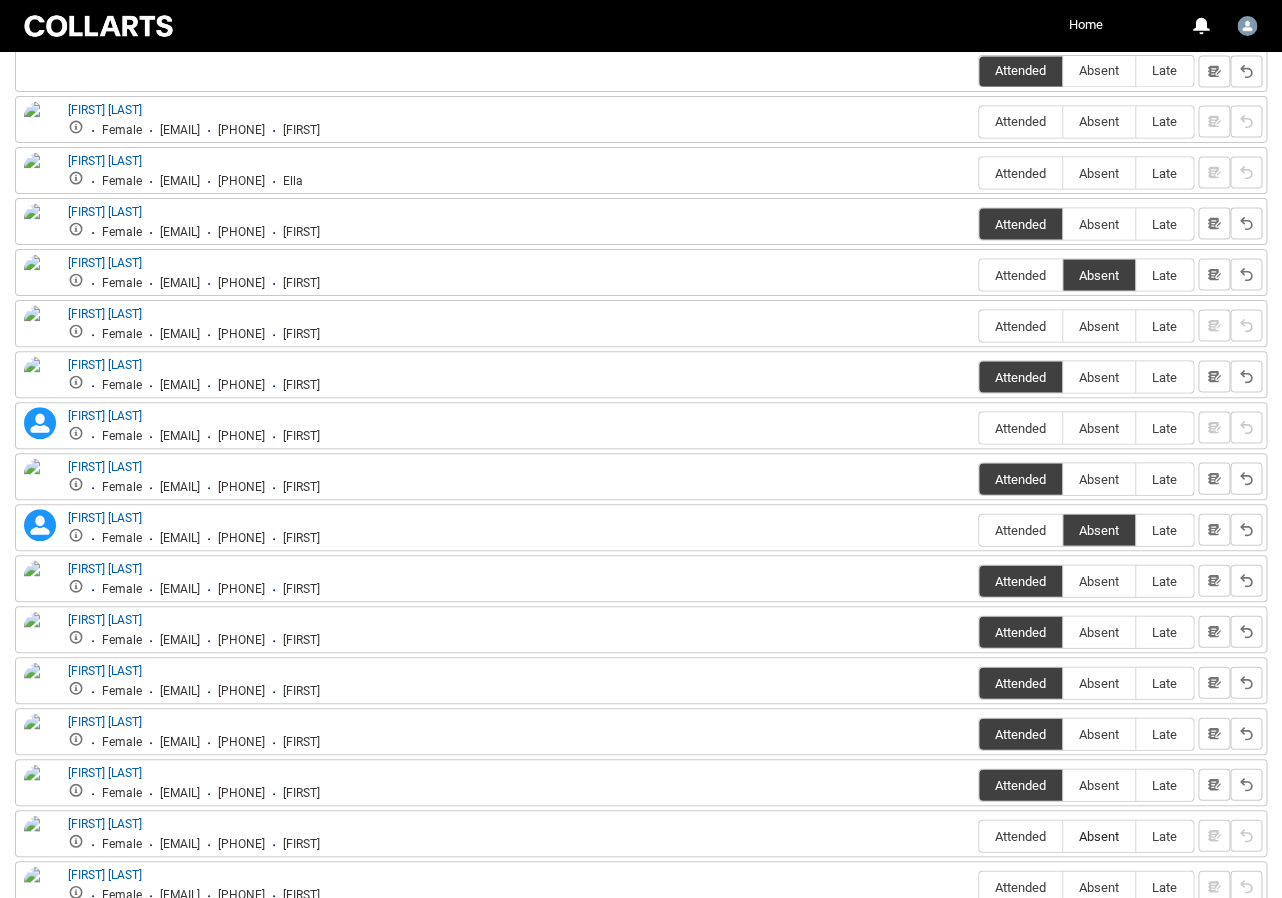 click on "Absent" at bounding box center [1099, 835] 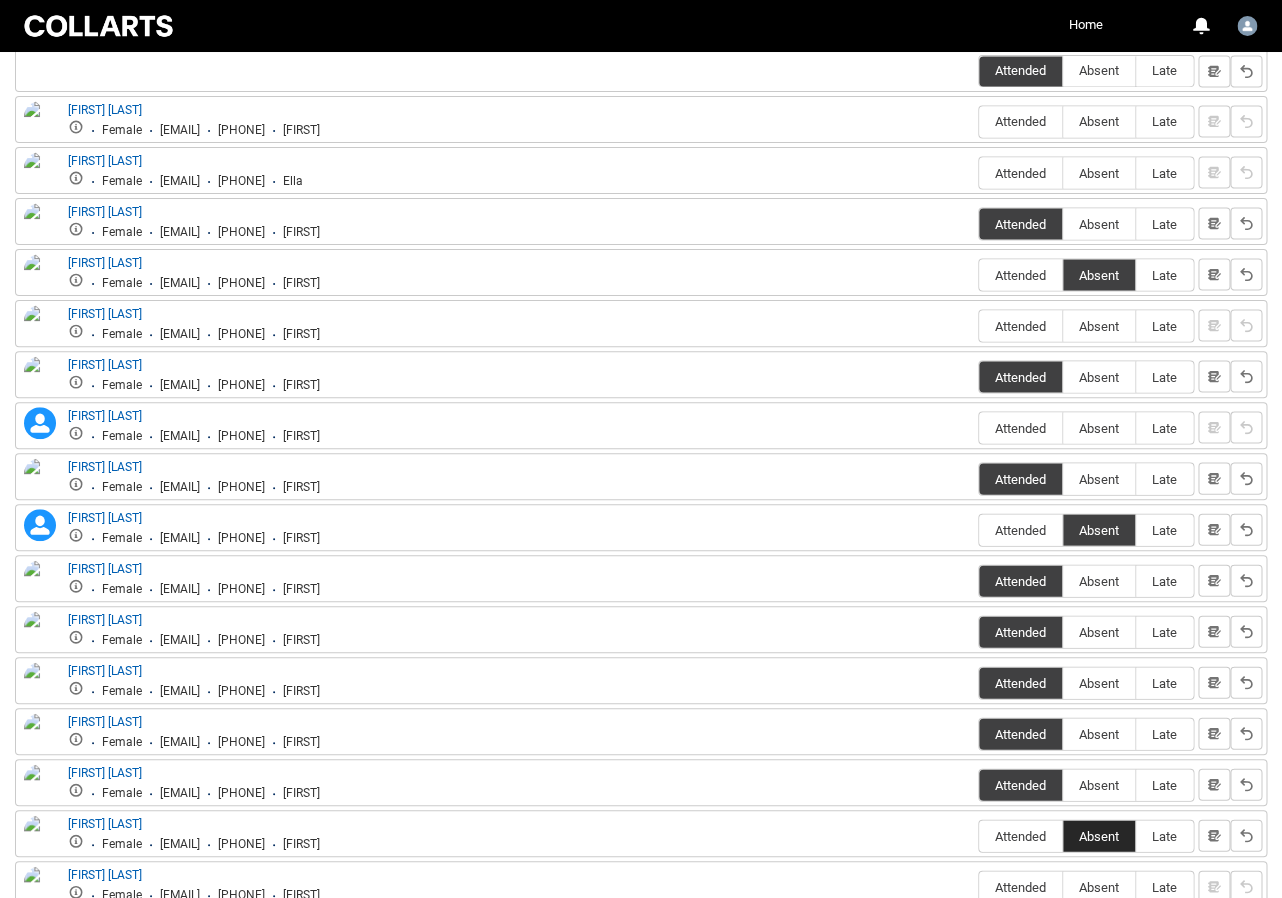 click on "Absent" at bounding box center [1099, 835] 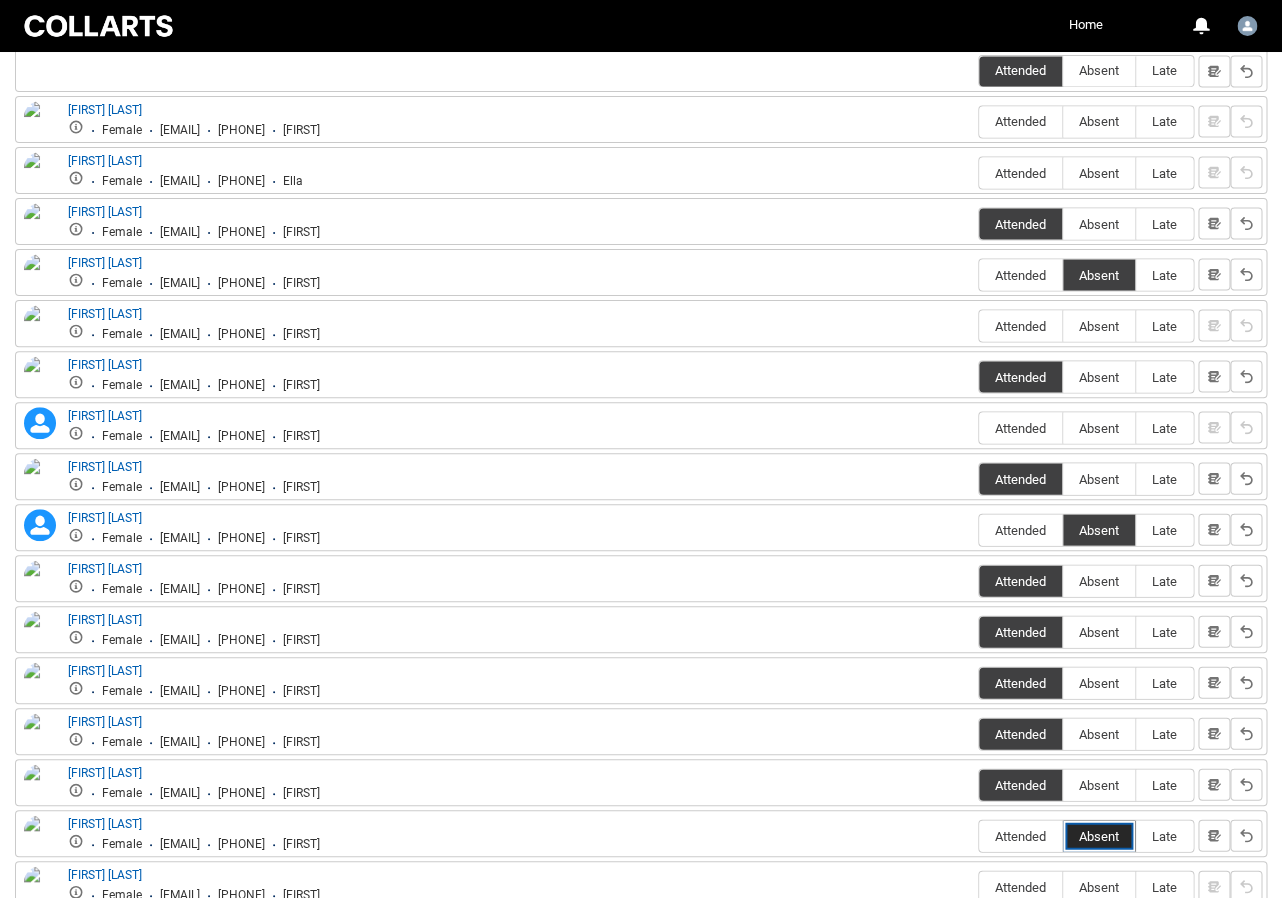click on "Absent" at bounding box center [1062, 835] 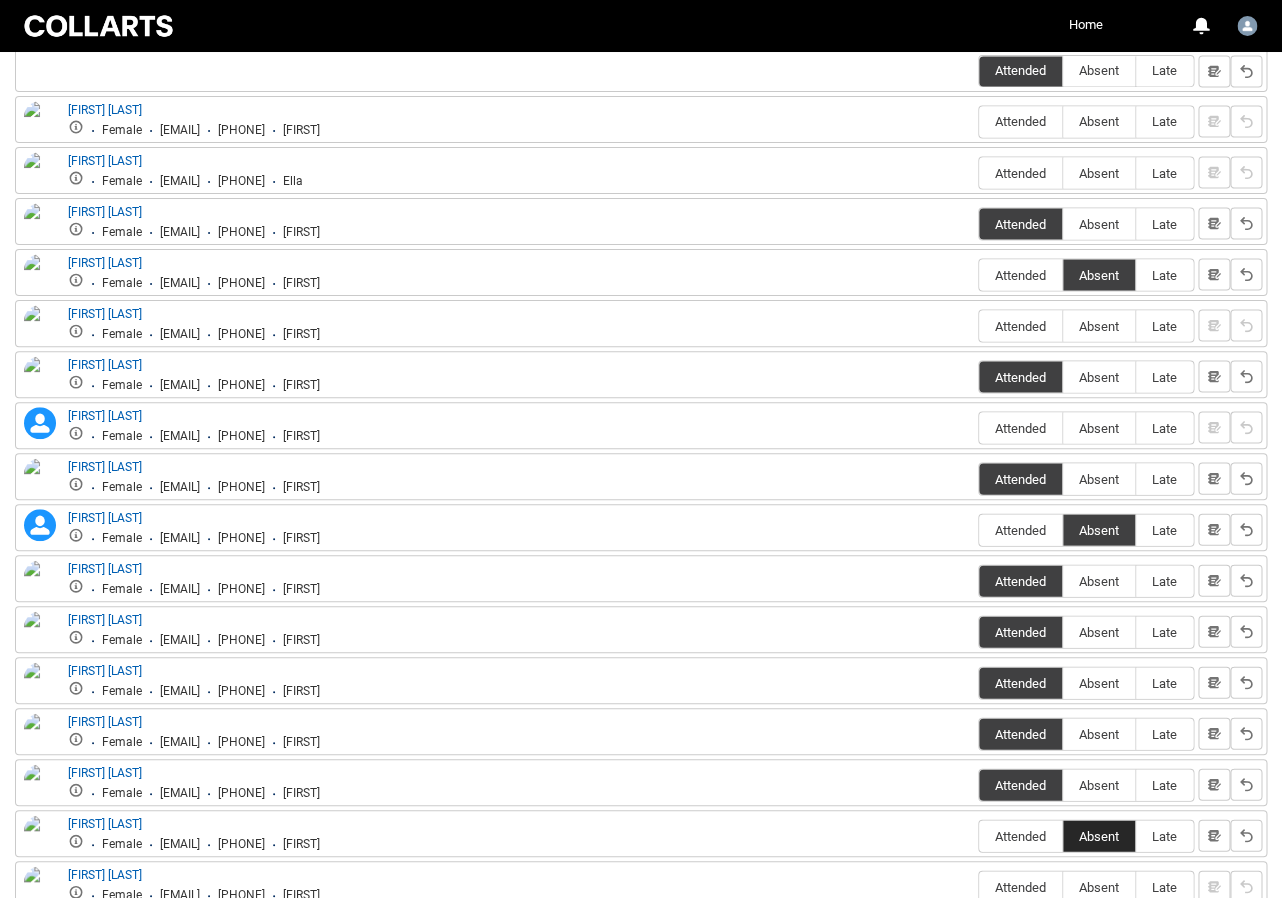 click on "Absent" at bounding box center [1099, 835] 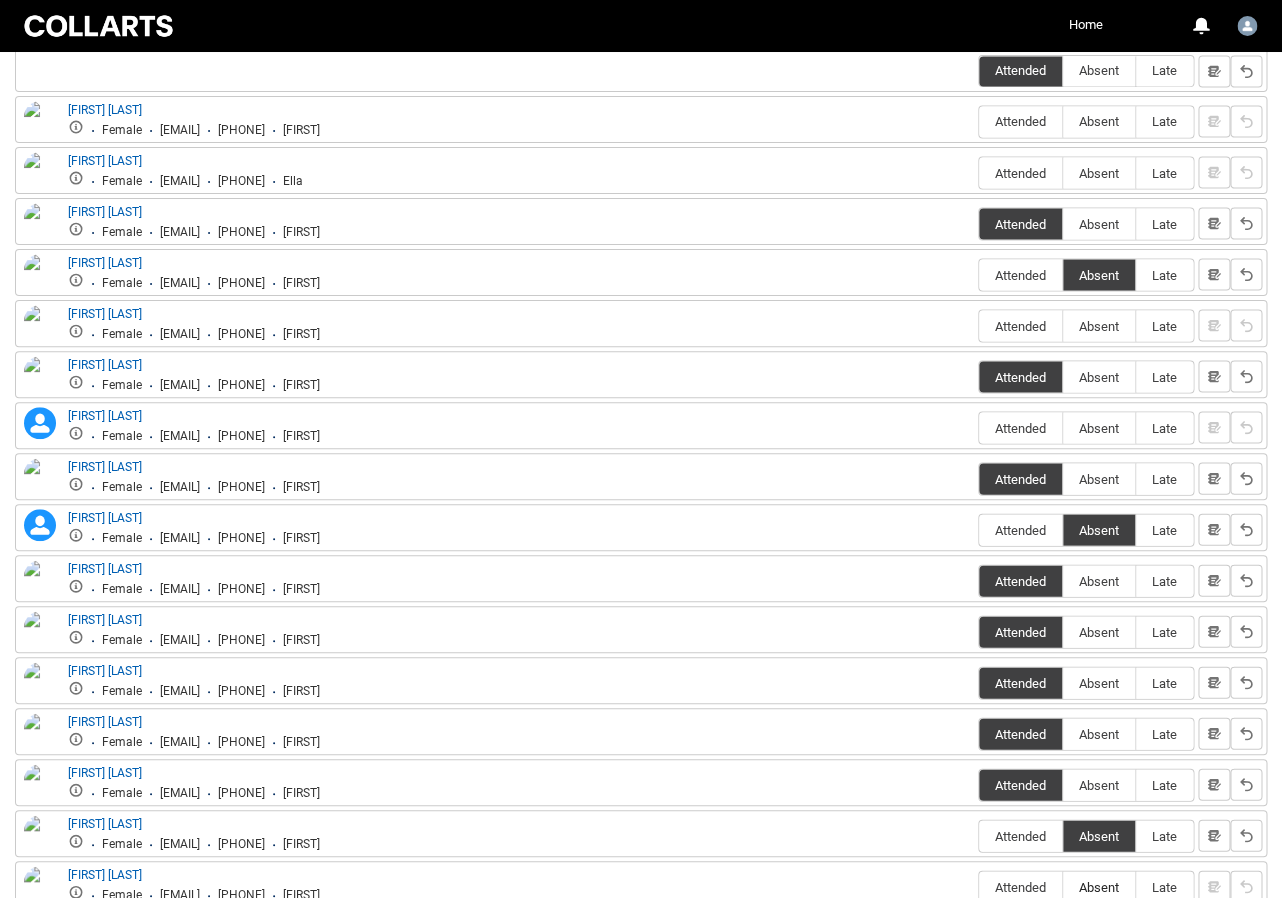 click on "Absent" at bounding box center [1099, 886] 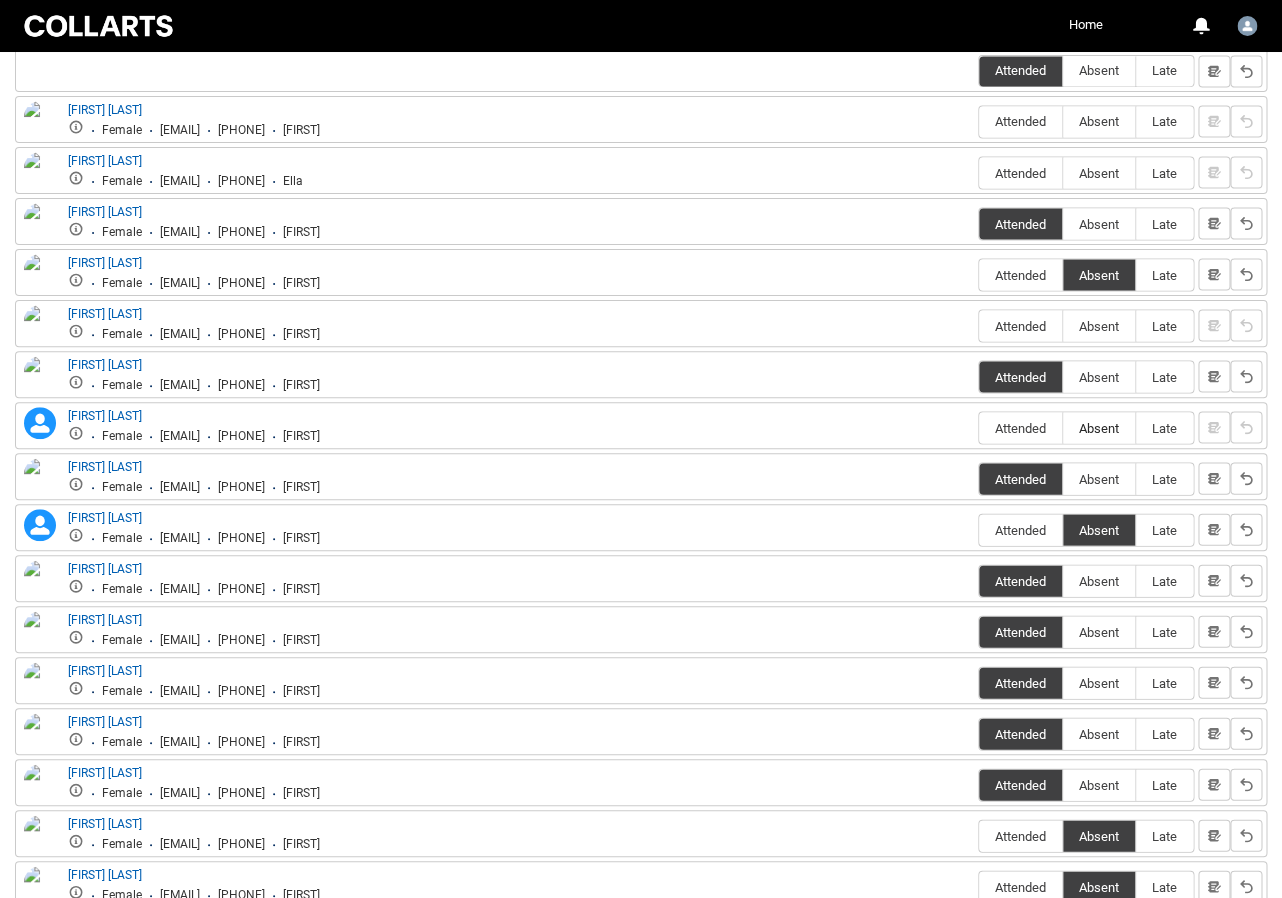 click on "Absent" at bounding box center [1099, 427] 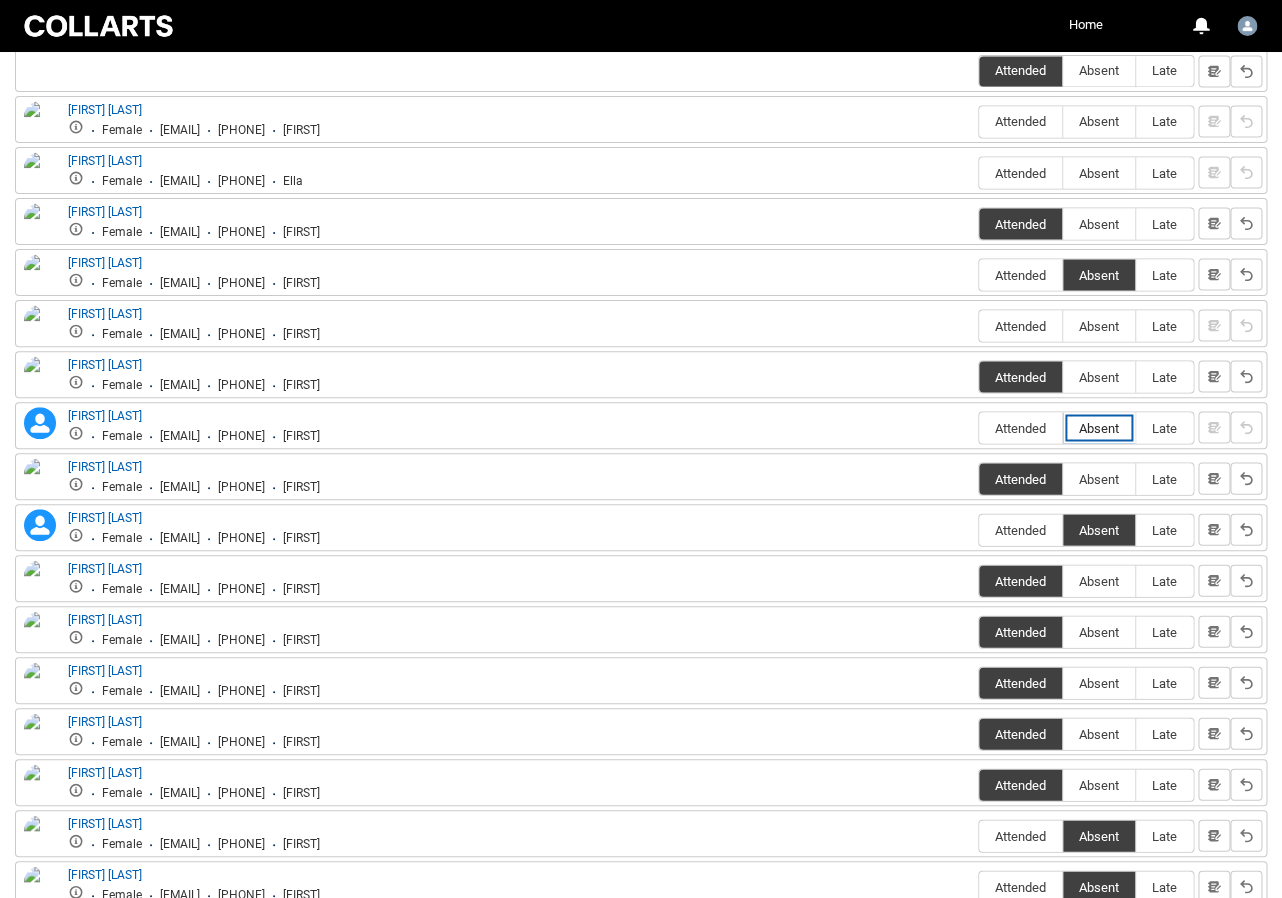 click on "Absent" at bounding box center [1062, 427] 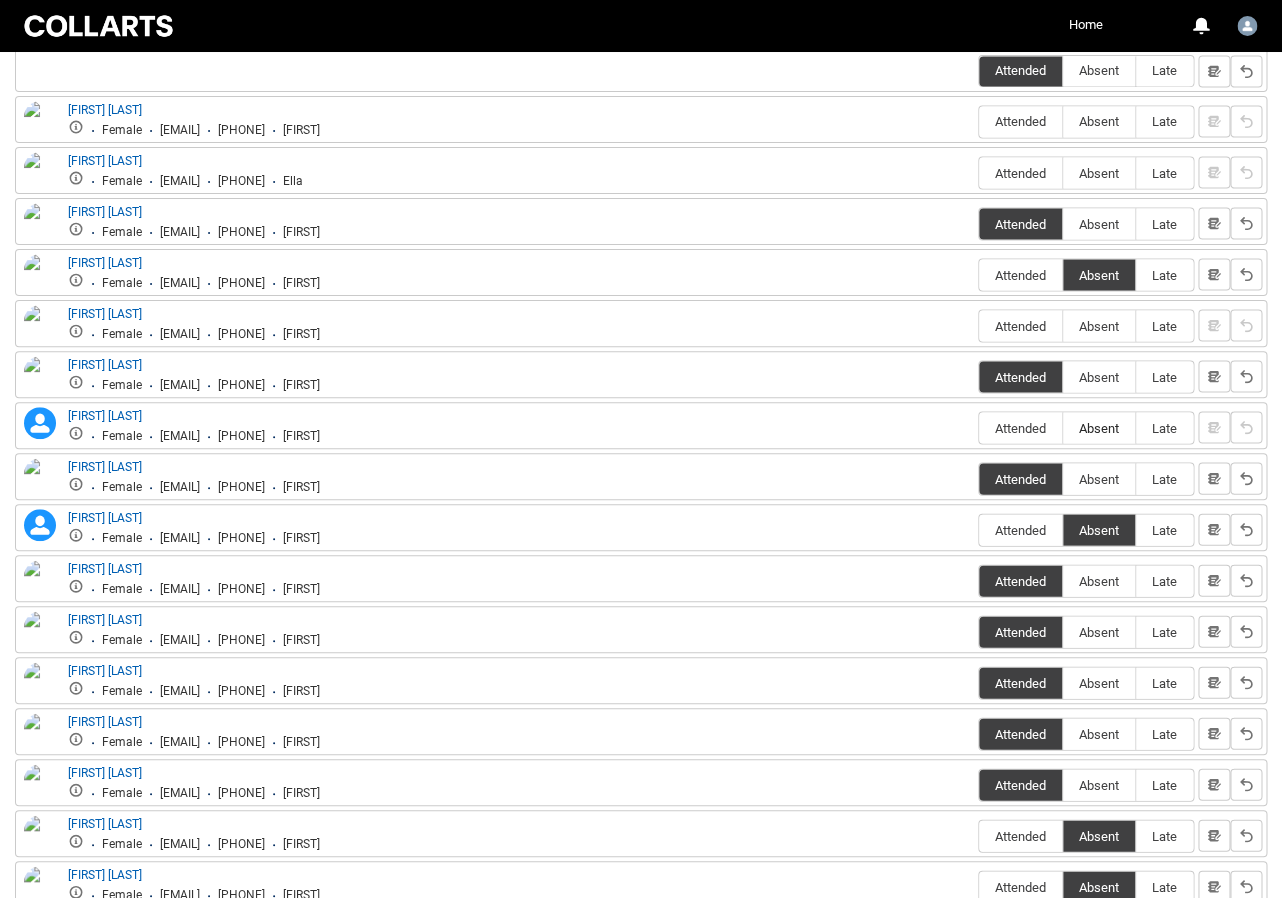 type on "Absent" 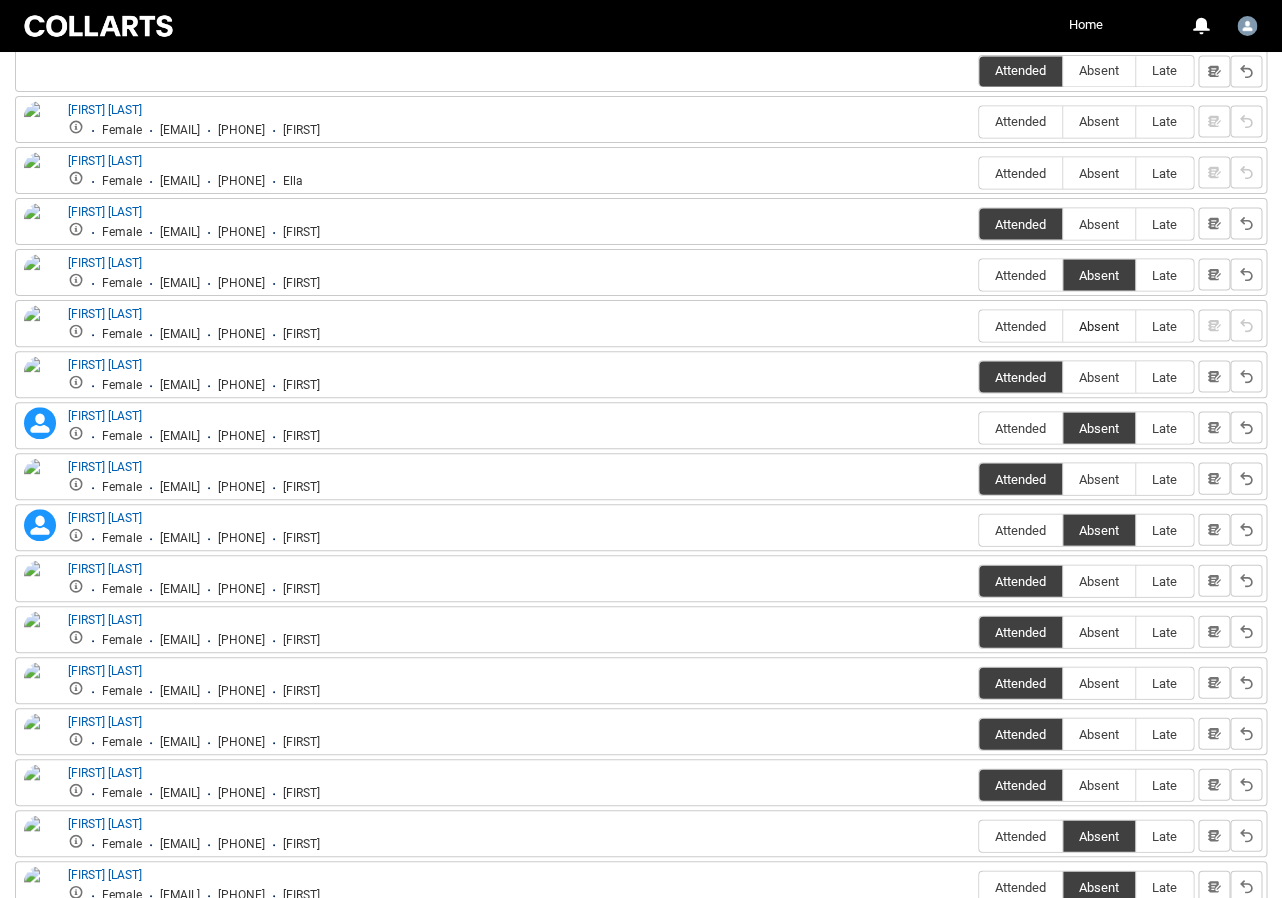 click on "Absent" at bounding box center [1099, 325] 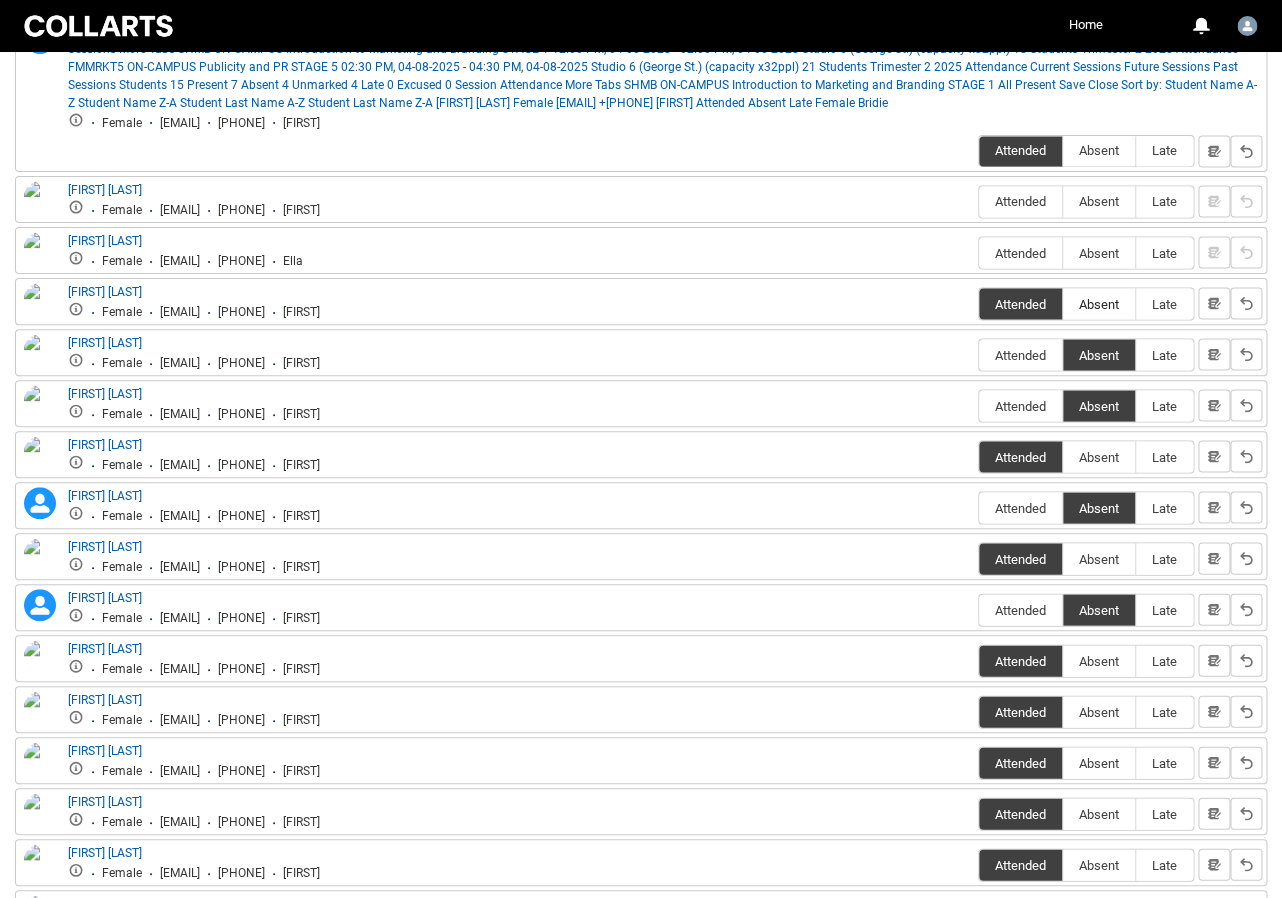 scroll, scrollTop: 1027, scrollLeft: 0, axis: vertical 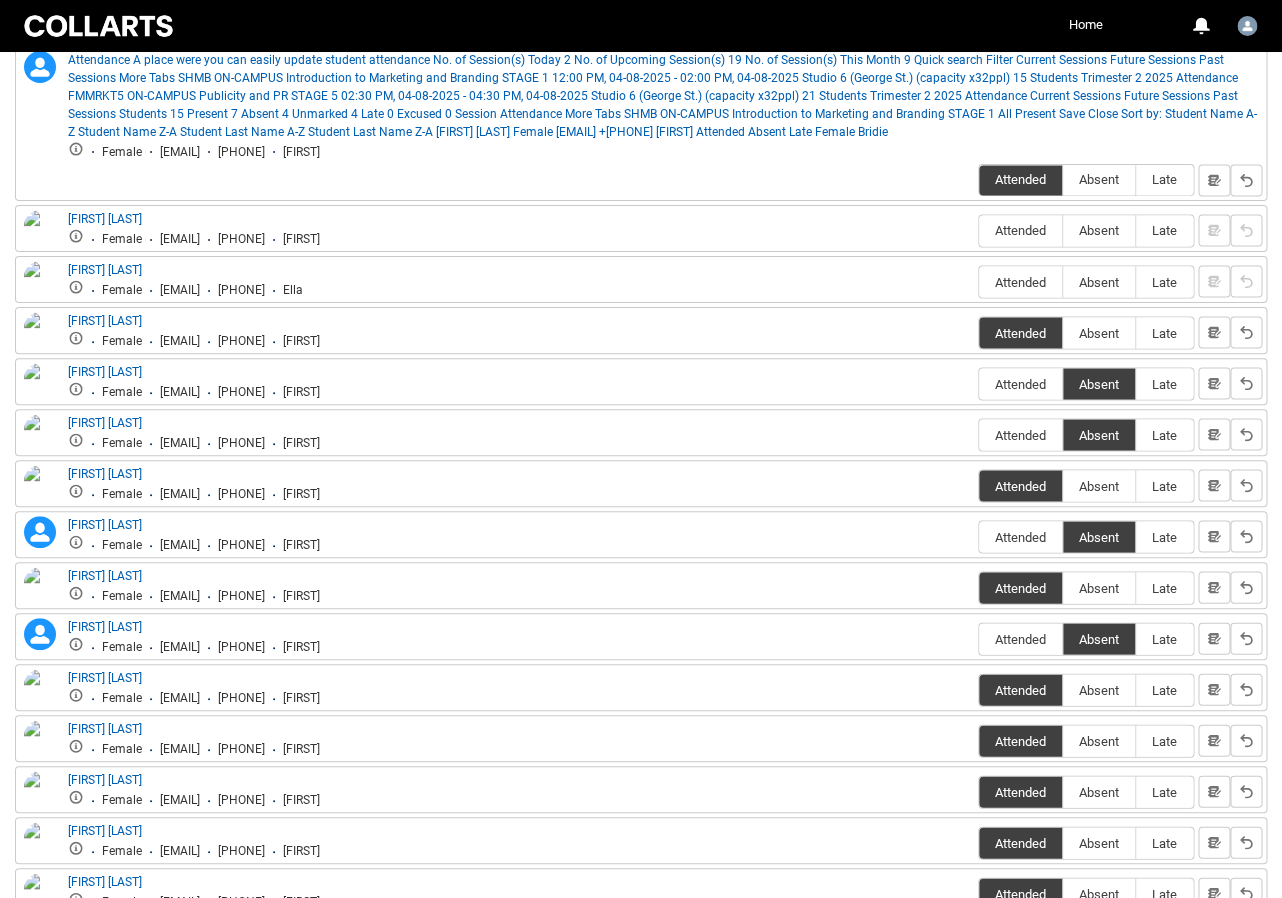 drag, startPoint x: 1097, startPoint y: 112, endPoint x: 1093, endPoint y: 138, distance: 26.305893 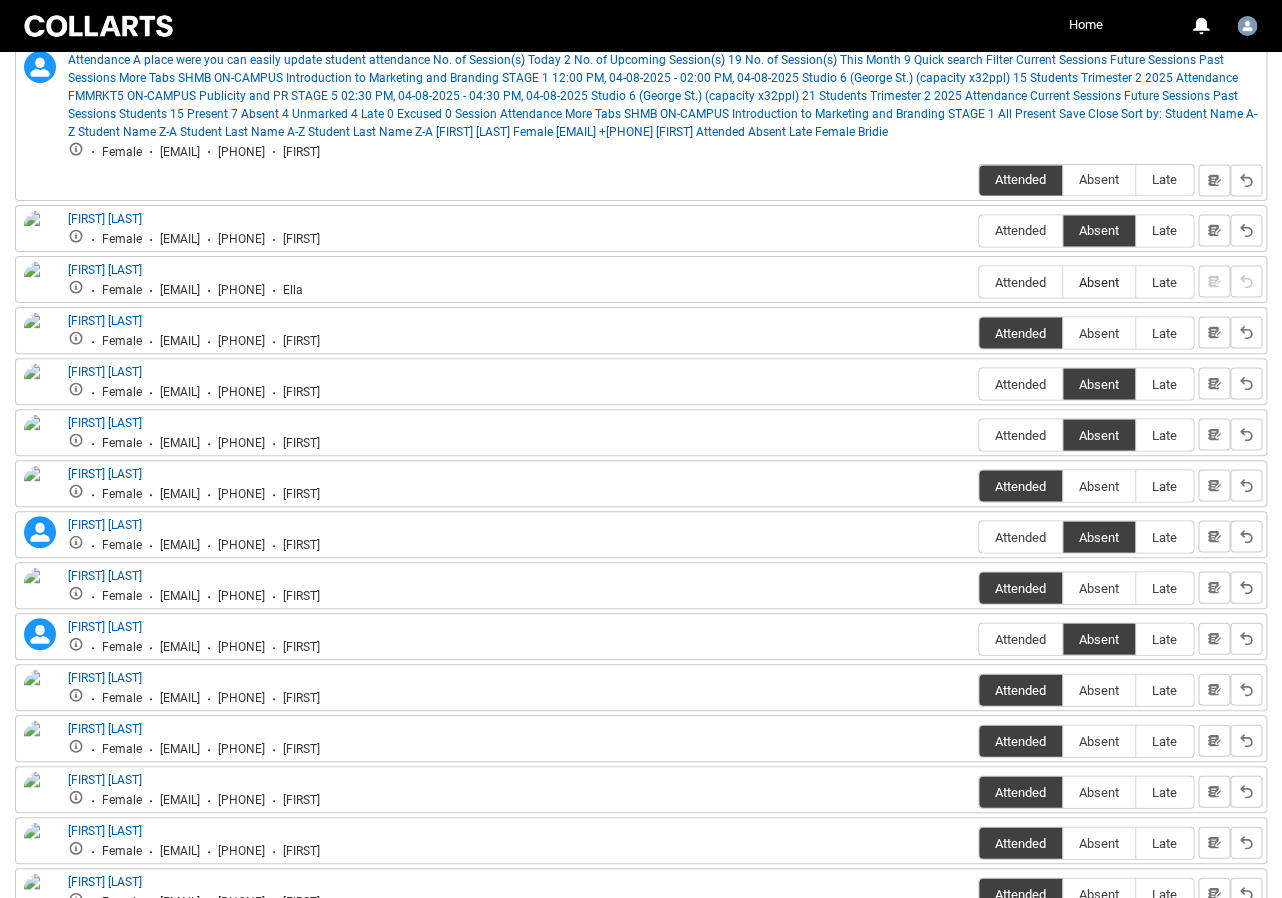 click on "Absent" at bounding box center [1099, 281] 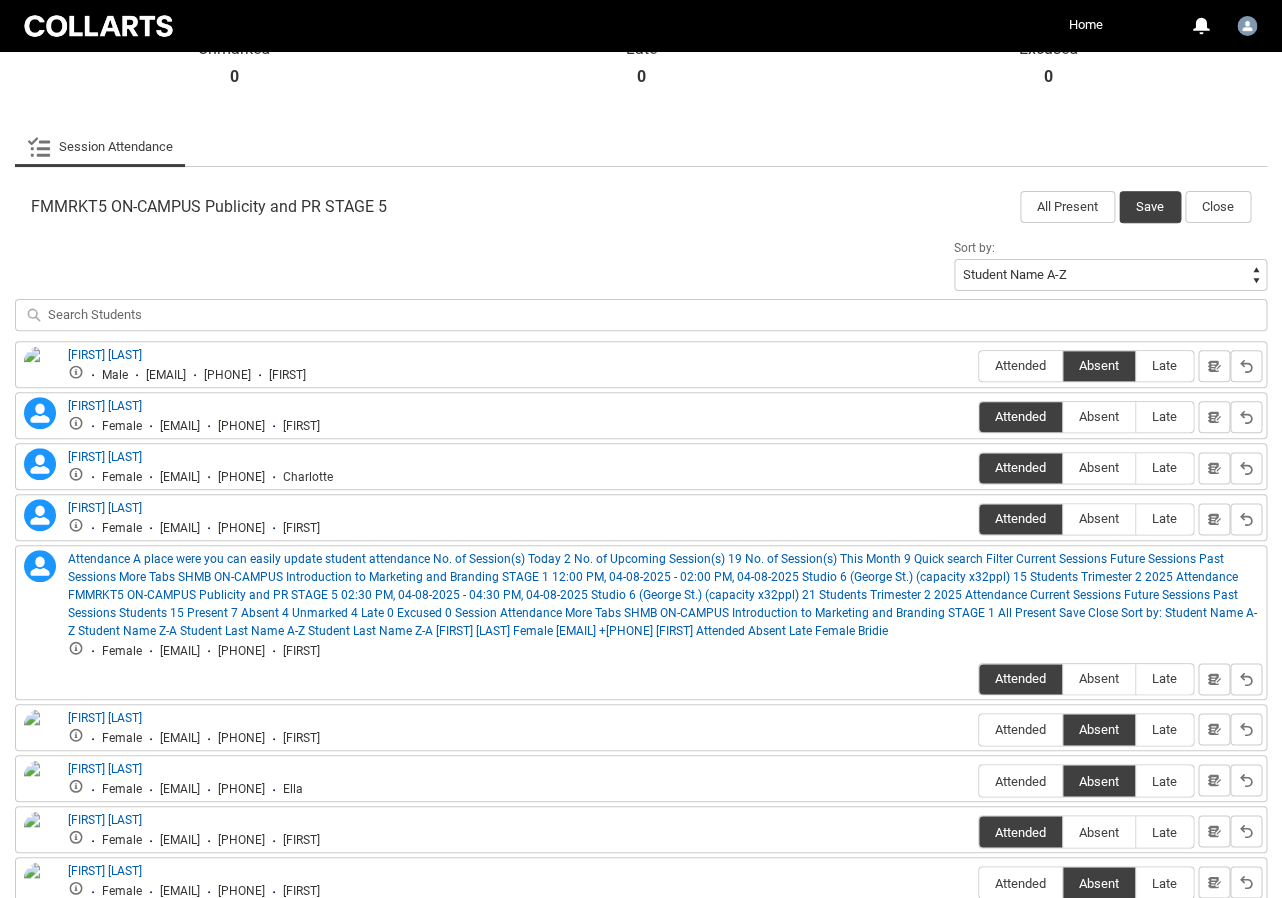 scroll, scrollTop: 522, scrollLeft: 0, axis: vertical 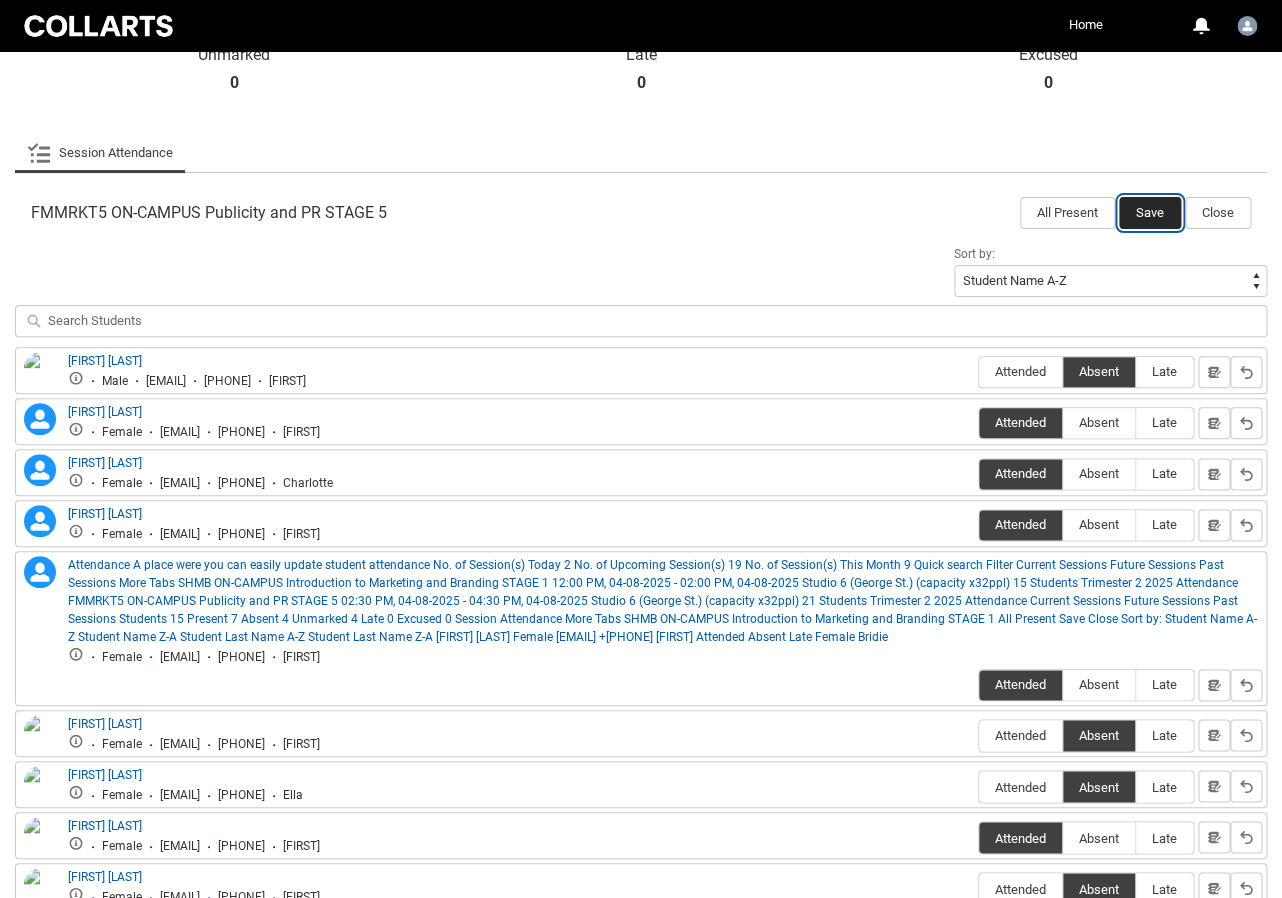 click on "Save" at bounding box center (1150, 213) 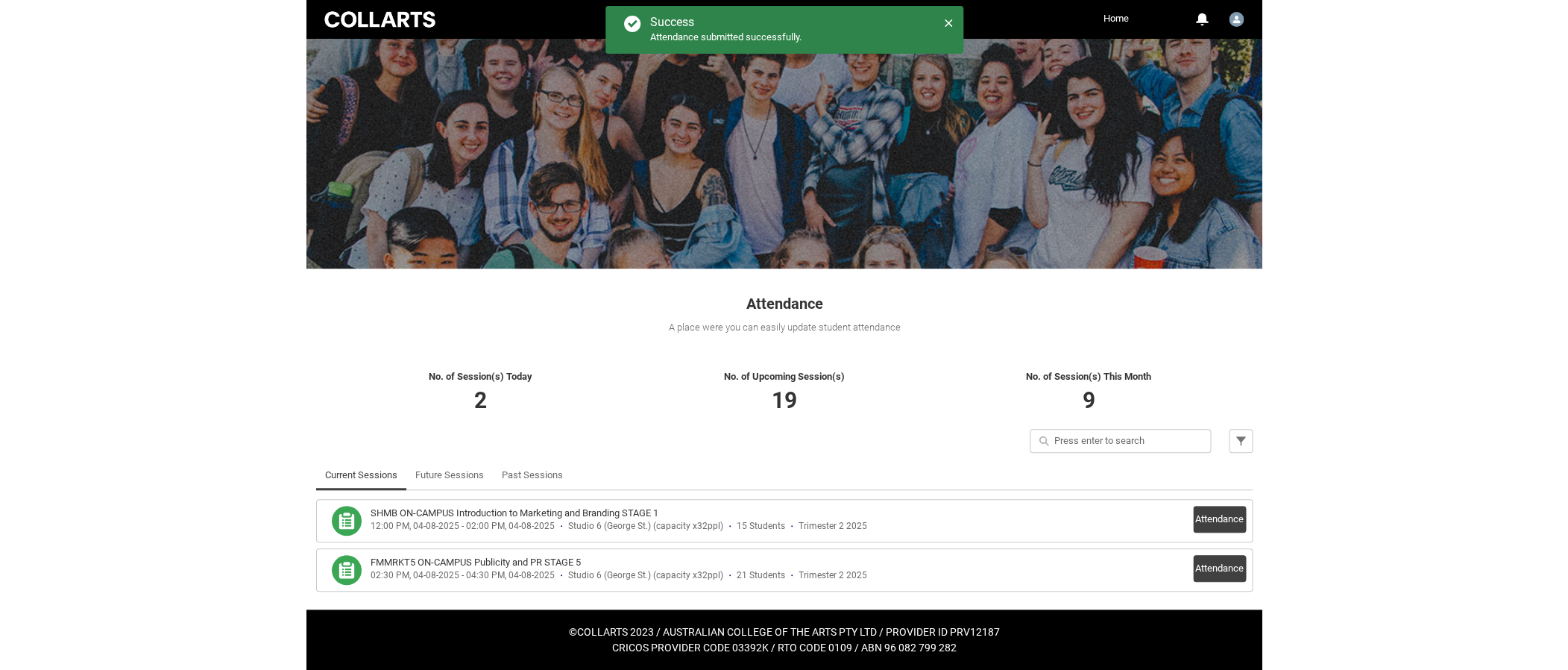 scroll, scrollTop: 8, scrollLeft: 0, axis: vertical 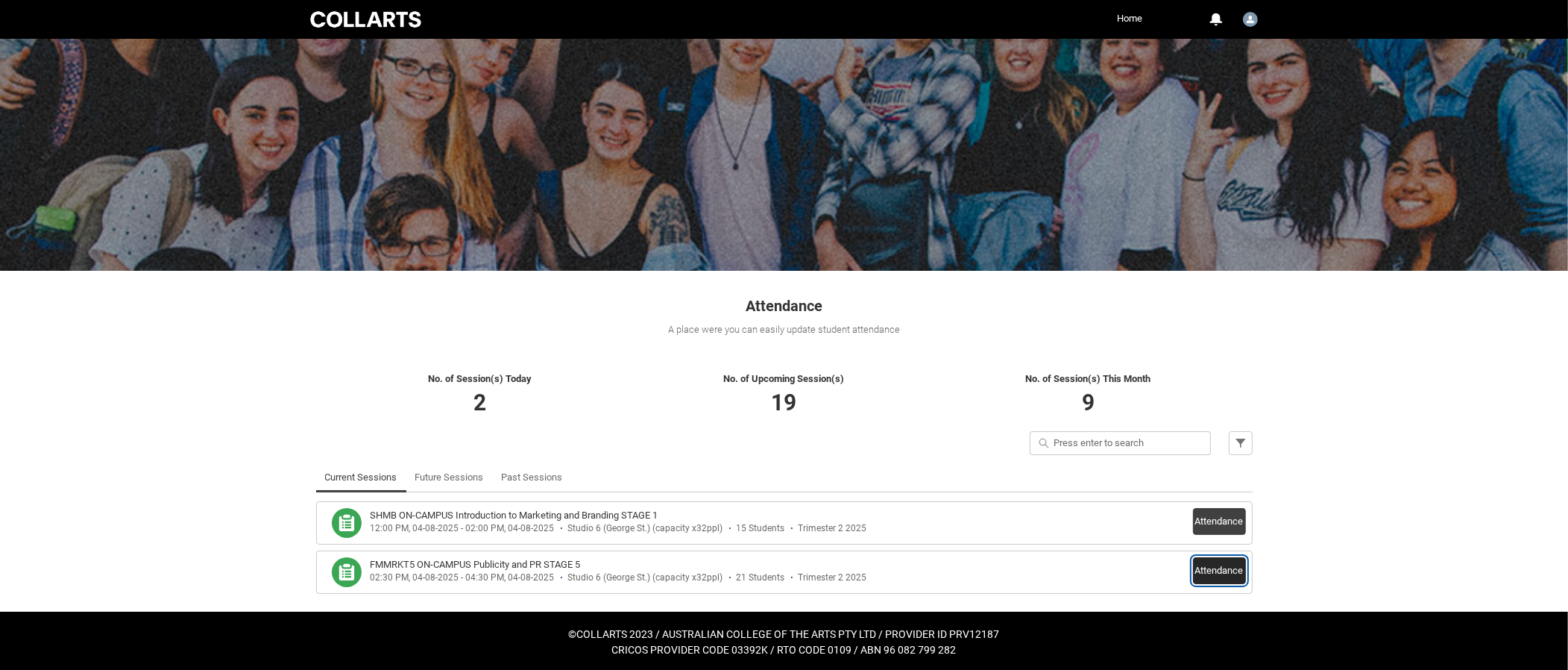 drag, startPoint x: 1221, startPoint y: 567, endPoint x: 1425, endPoint y: 580, distance: 204.4138 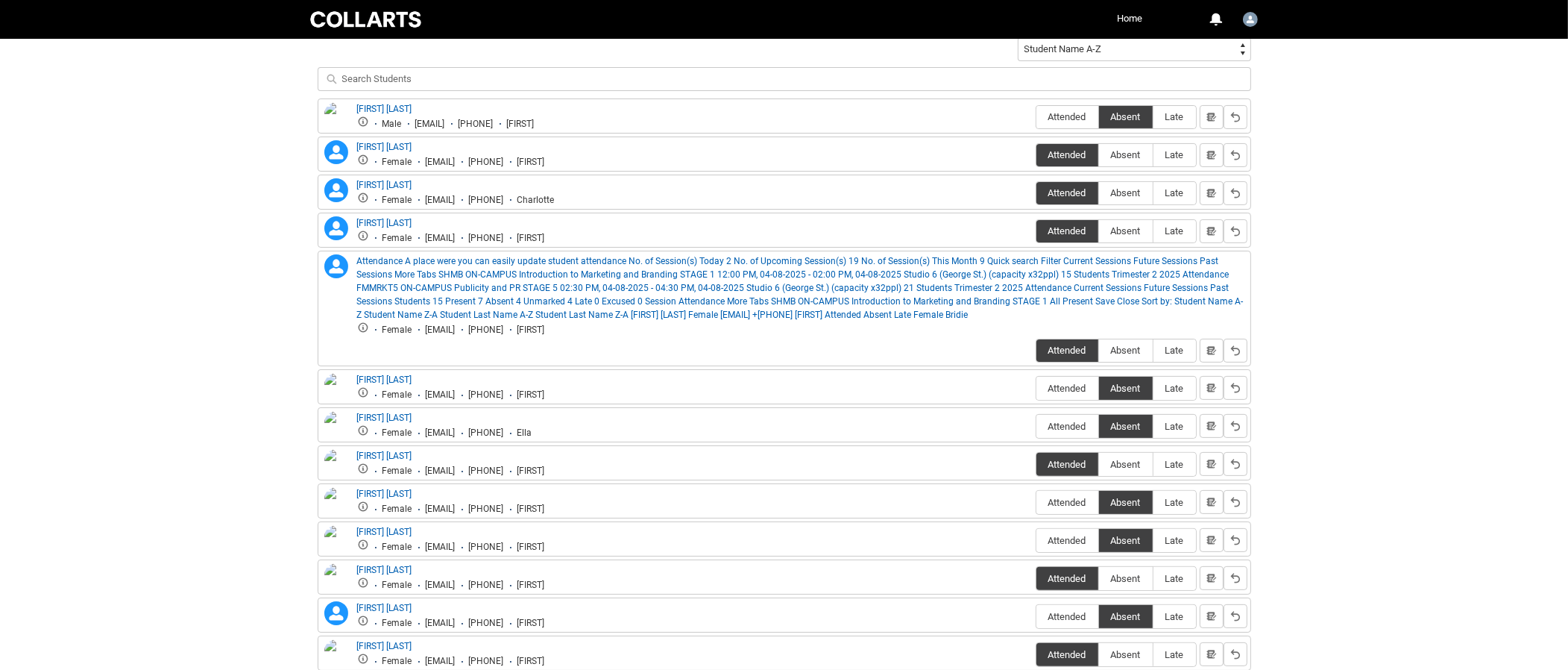 scroll, scrollTop: 568, scrollLeft: 0, axis: vertical 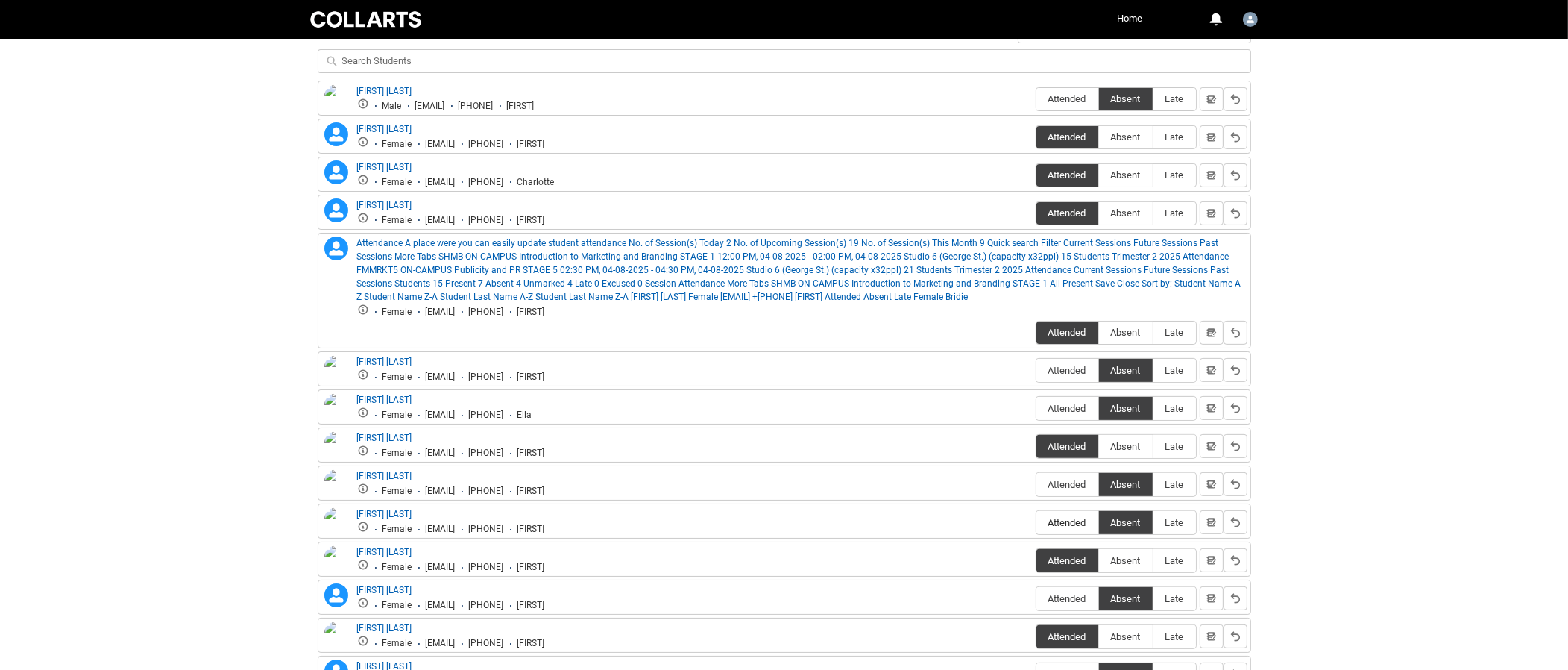 drag, startPoint x: 1074, startPoint y: 432, endPoint x: 1086, endPoint y: 441, distance: 15 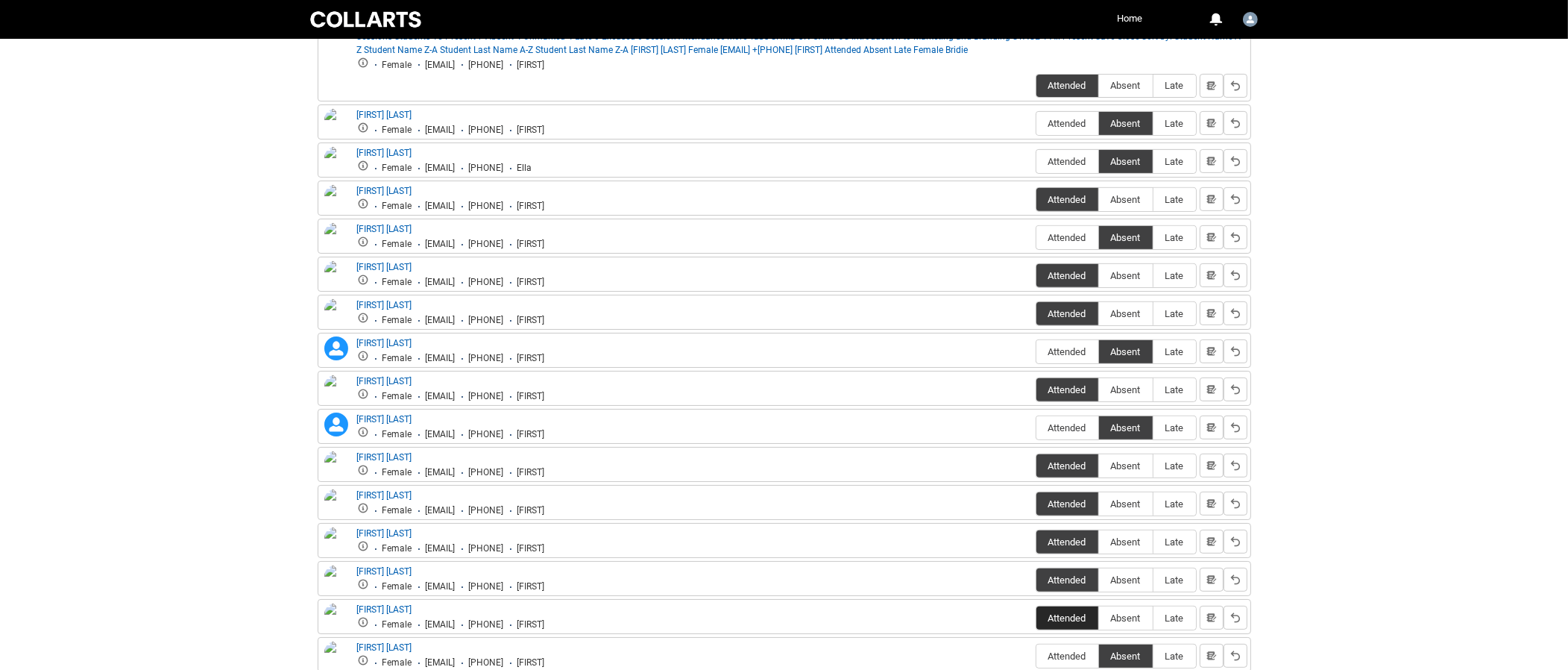 scroll, scrollTop: 829, scrollLeft: 0, axis: vertical 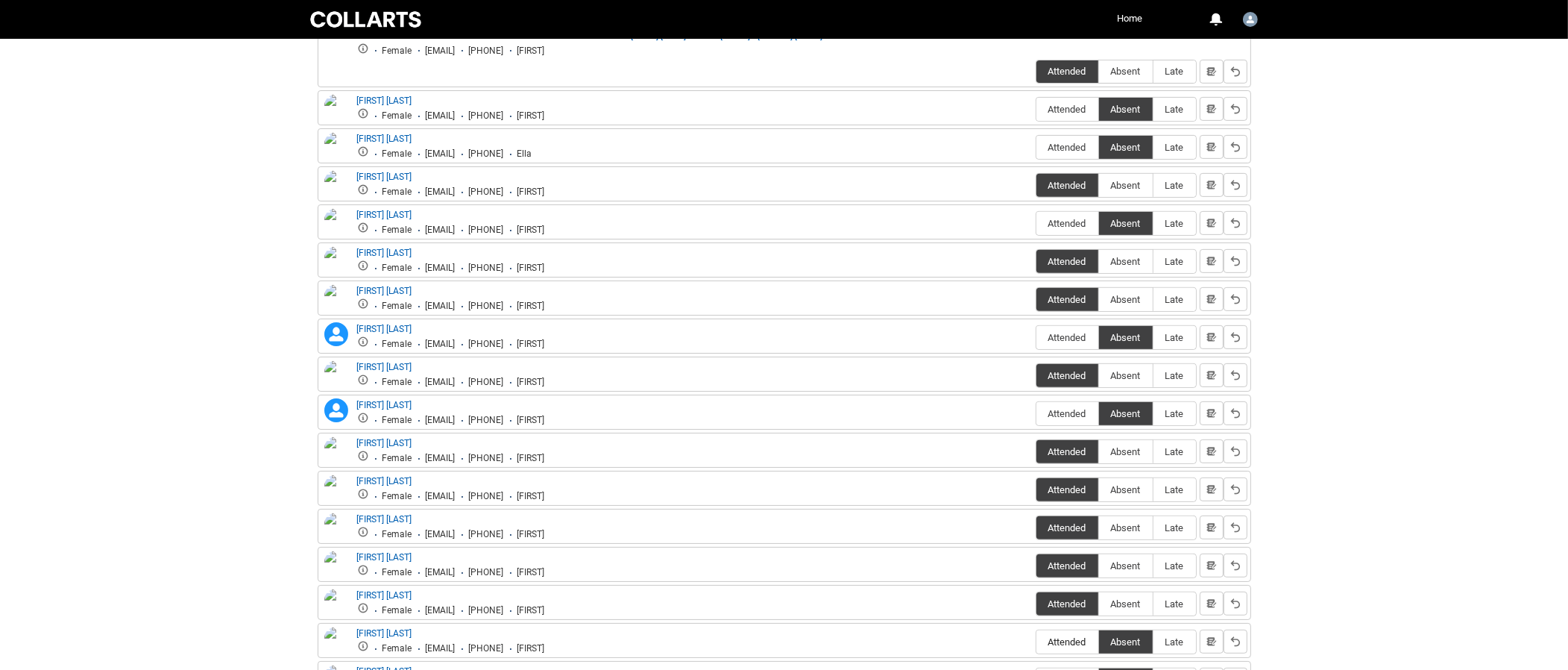 drag, startPoint x: 1069, startPoint y: 547, endPoint x: 1212, endPoint y: 535, distance: 143.50261 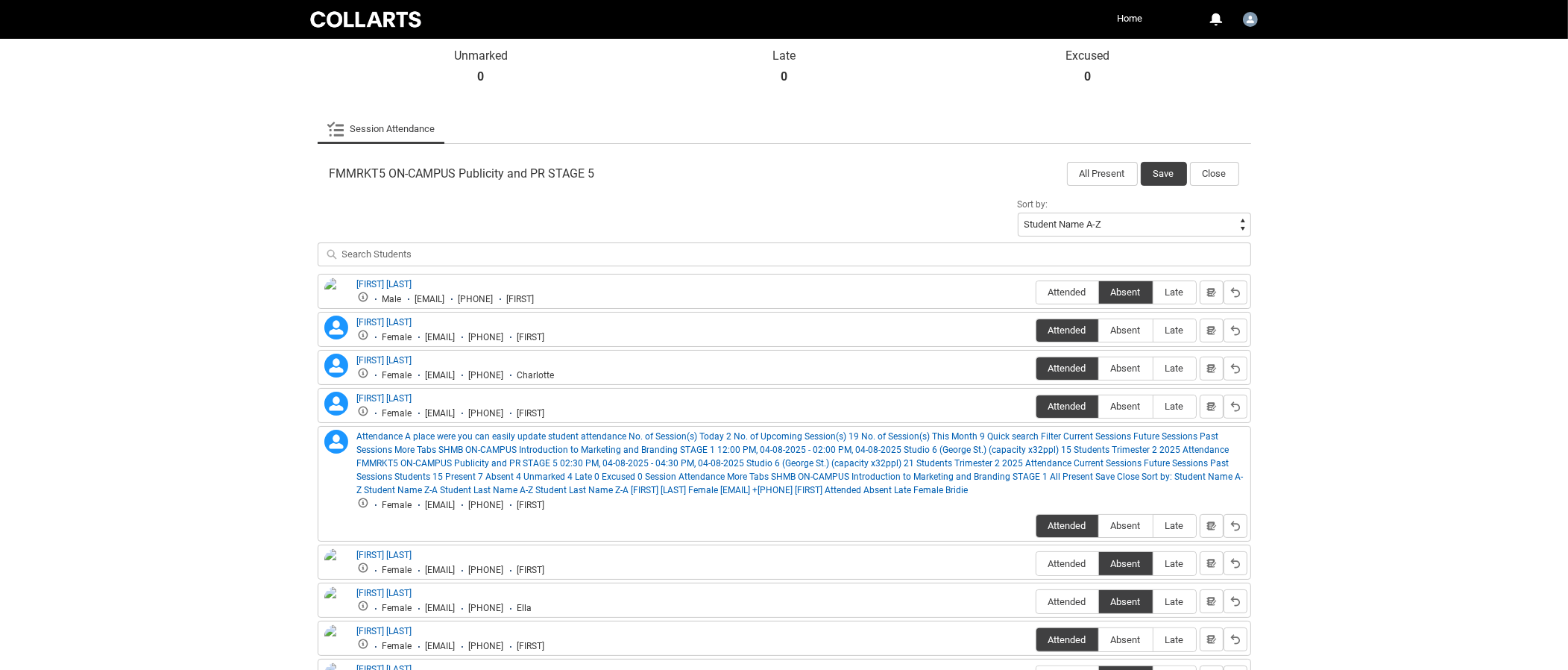 scroll, scrollTop: 344, scrollLeft: 0, axis: vertical 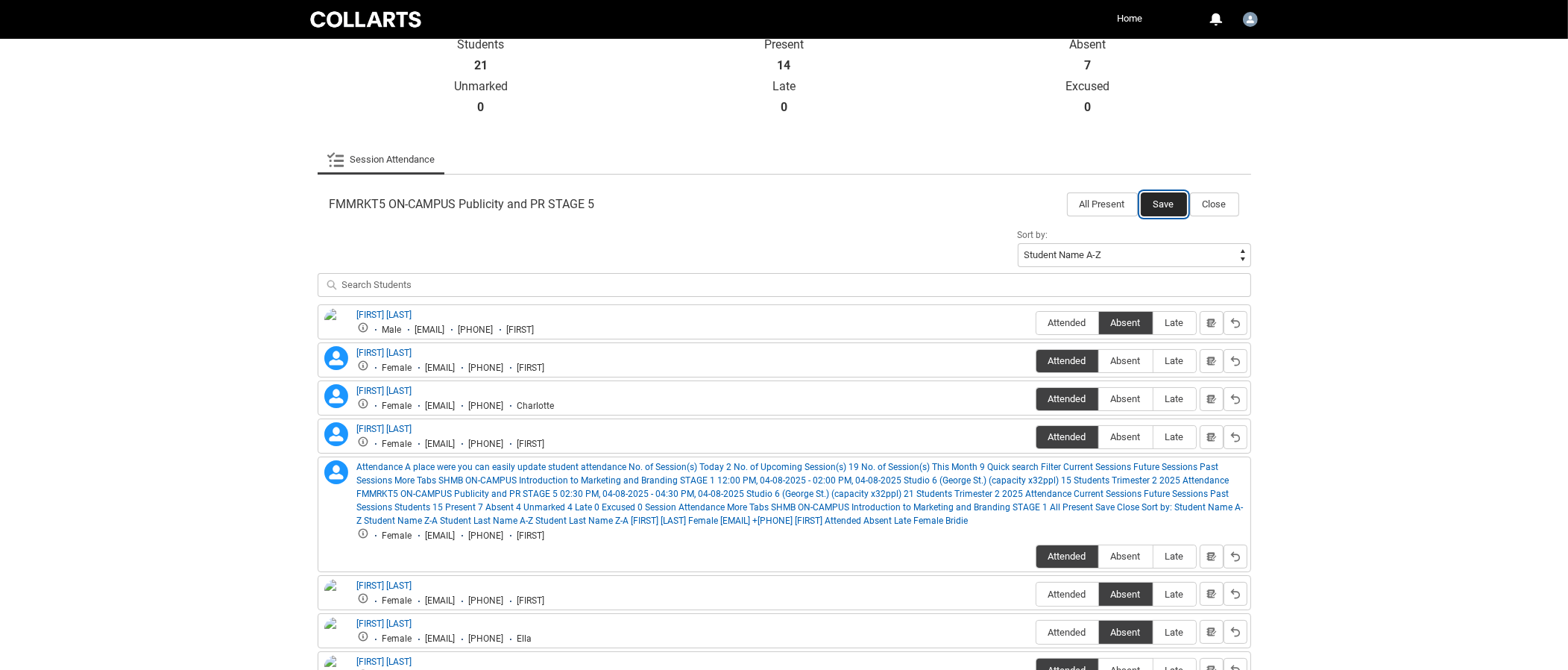 click on "Save" at bounding box center [1164, 204] 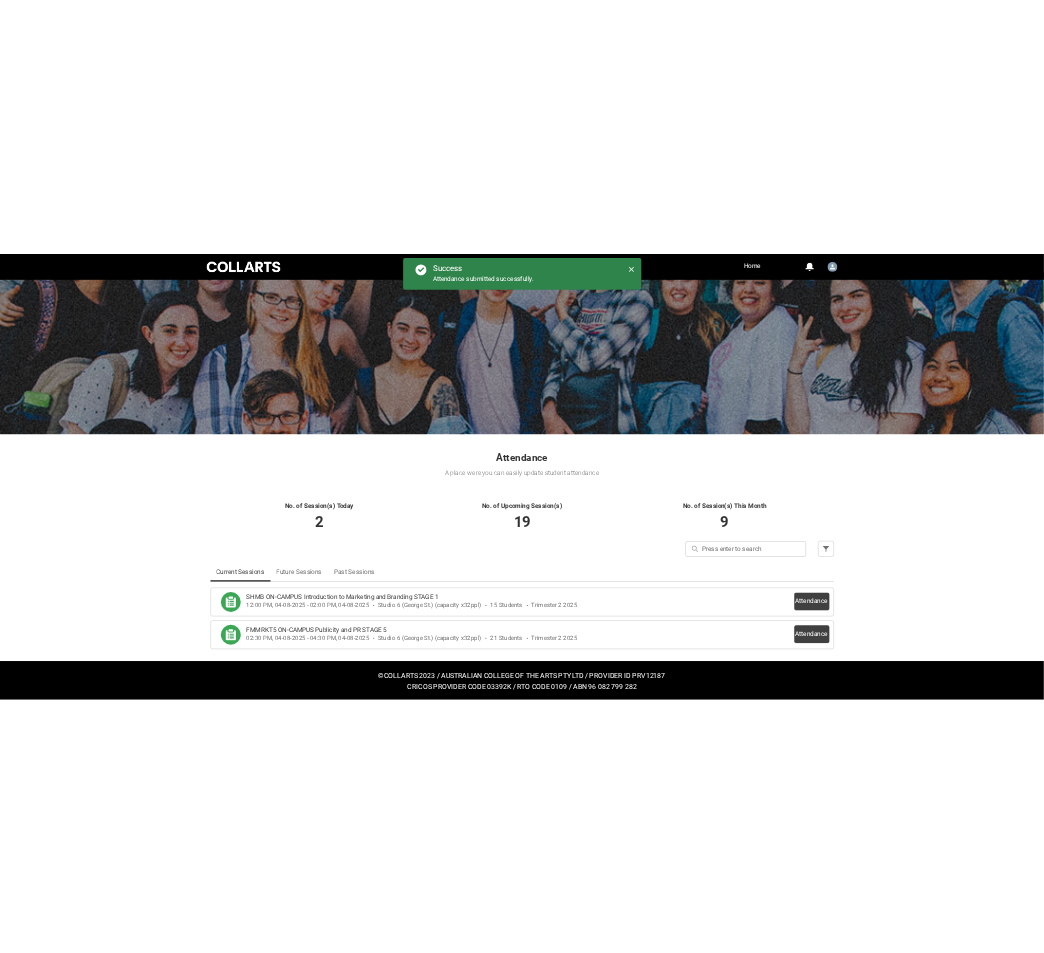 scroll, scrollTop: 0, scrollLeft: 0, axis: both 